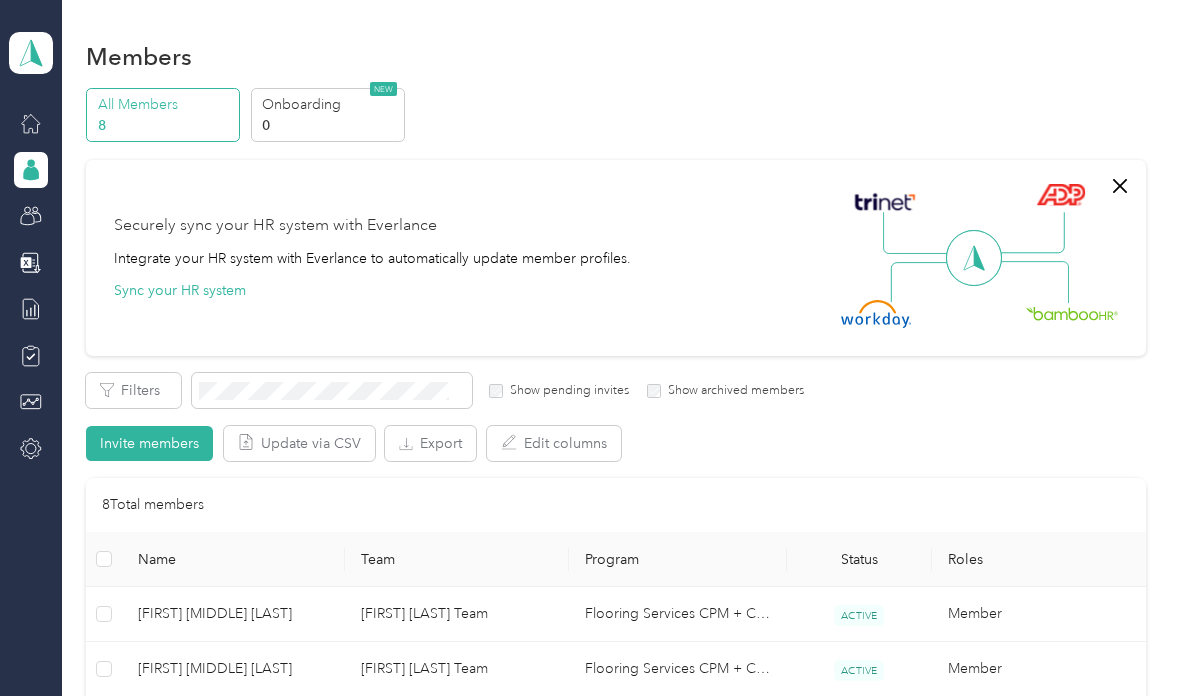 scroll, scrollTop: 0, scrollLeft: 0, axis: both 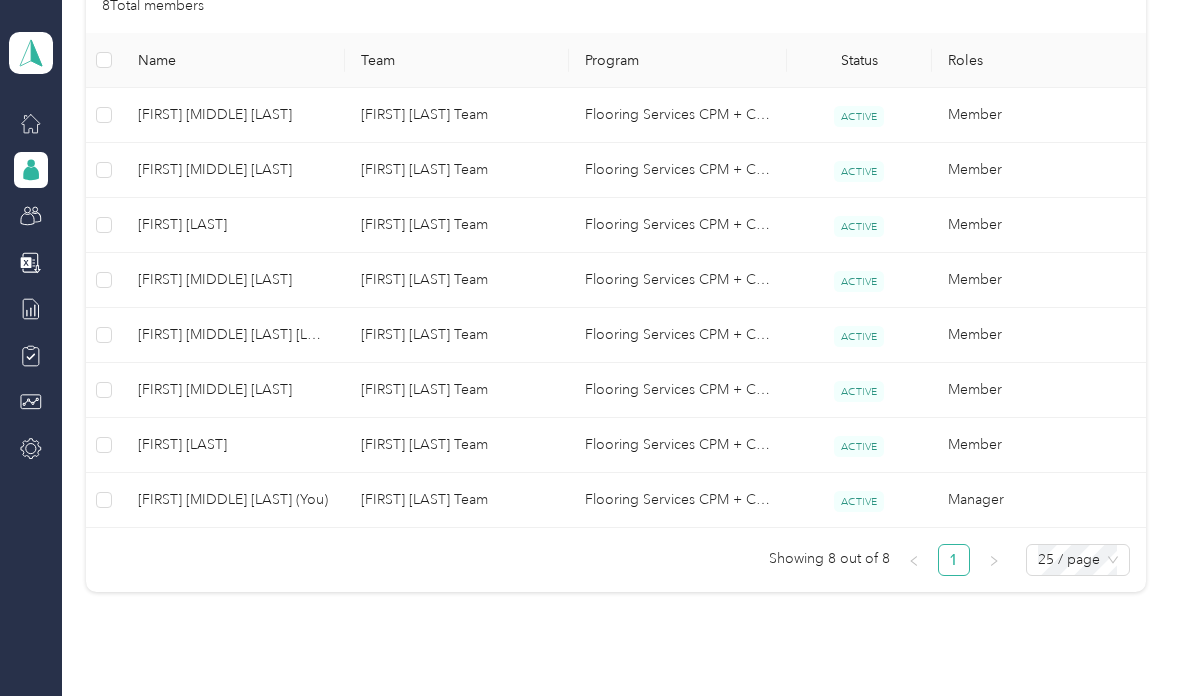click on "[FIRST] [MIDDLE] [LAST]" at bounding box center [233, 170] 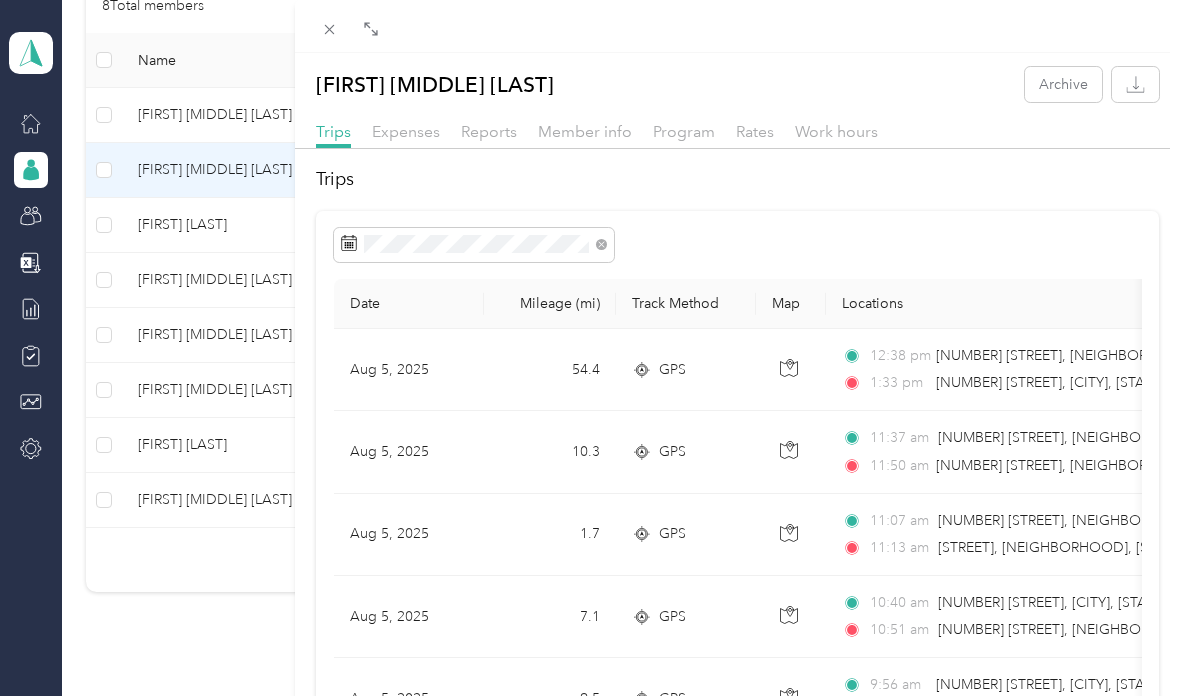 click on "[FIRST] [MIDDLE] [LAST] Archive Trips Expenses Reports Member info Program Rates Work hours Trips Date Mileage (mi) Track Method Map Locations Mileage value Purpose               [DATE] [NUMBER].[NUMBER] GPS [TIME] [STREET], [NEIGHBORHOOD], [CITY], [STATE] [TIME] [NUMBER] [STREET], [CITY], [STATE] $[NUMBER].[NUMBER] [SERVICE] [DATE] [NUMBER].[NUMBER] GPS [TIME] [NUMBER] [STREET], [NEIGHBORHOOD], [STATE] [TIME] [STREET], [NEIGHBORHOOD], [STATE] $[NUMBER].[NUMBER] [SERVICE] [DATE] [NUMBER].[NUMBER] GPS [TIME] [NUMBER] [STREET], [NEIGHBORHOOD], [STATE] [TIME] [STREET], [NEIGHBORHOOD], [STATE] $[NUMBER].[NUMBER] [SERVICE] [DATE] [NUMBER].[NUMBER] GPS [TIME] [NUMBER] [STREET], [CITY], [STATE] [TIME] [NUMBER] [STREET], [NEIGHBORHOOD], [STATE] $[NUMBER].[NUMBER] [SERVICE] [DATE] [NUMBER].[NUMBER] GPS [TIME] [NUMBER] [STREET], [CITY], [STATE] [TIME] [NUMBER] [STREET], [CITY], [STATE] $[NUMBER].[NUMBER] [SERVICE] [DATE] [NUMBER].[NUMBER] GPS [TIME] [CITY], [STATE] [TIME] [NUMBER] [STREET], [CITY], [STATE] $[NUMBER].[NUMBER] [SERVICE] [DATE] [NUMBER].[NUMBER] GPS [TIME] [NUMBER]" at bounding box center [590, 348] 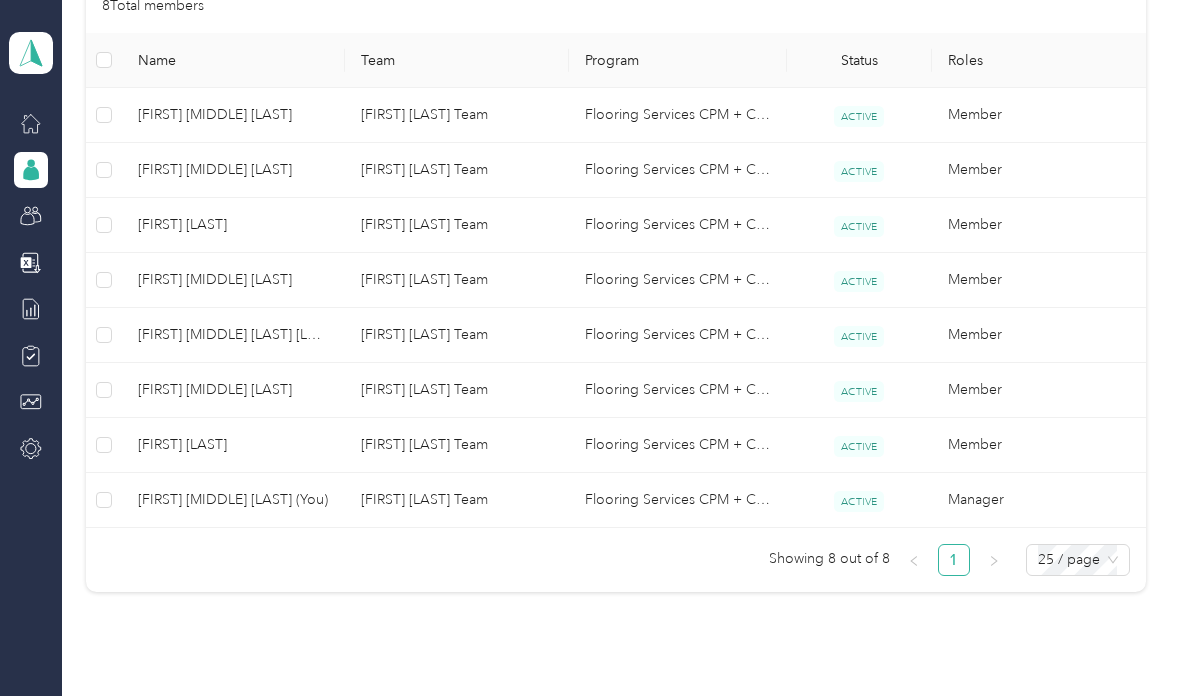 click on "[FIRST]	 [LAST]" at bounding box center (233, 225) 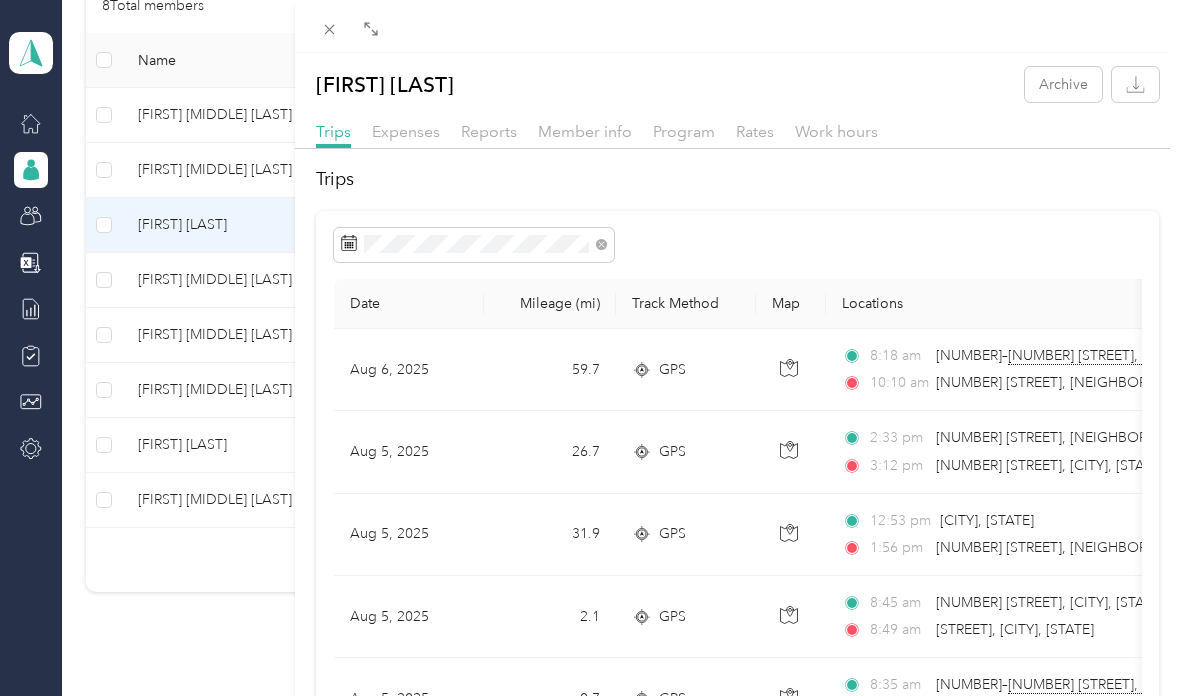 click on "10:10 am" at bounding box center (898, 383) 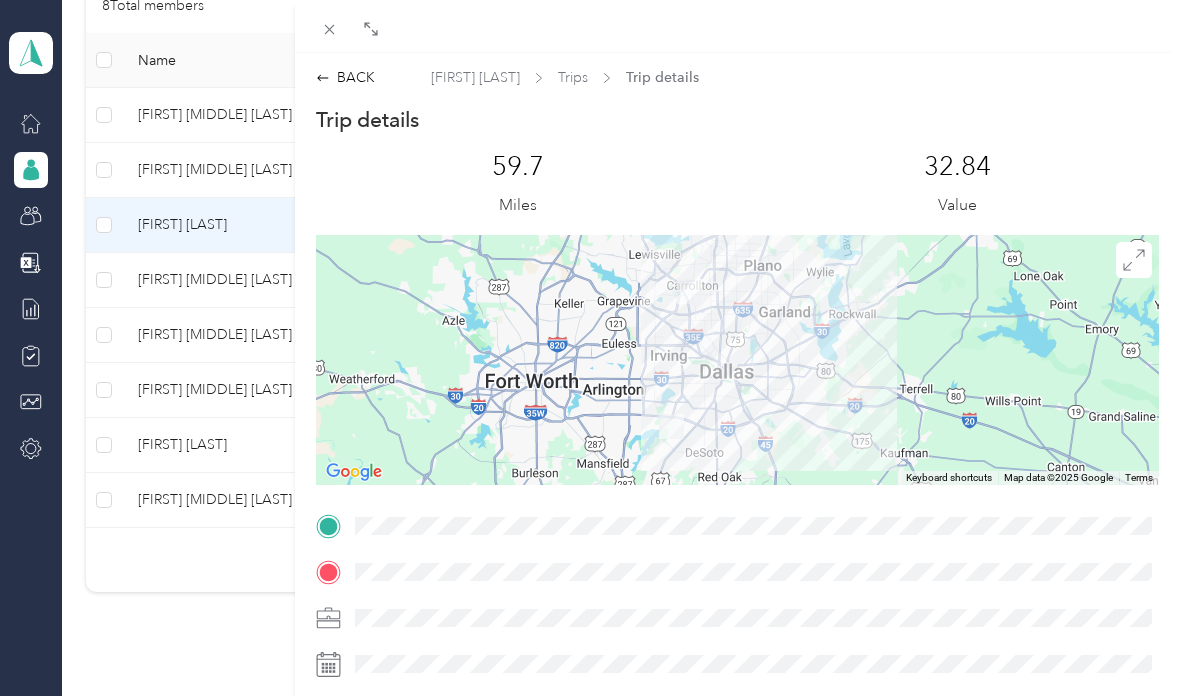 click at bounding box center (737, 360) 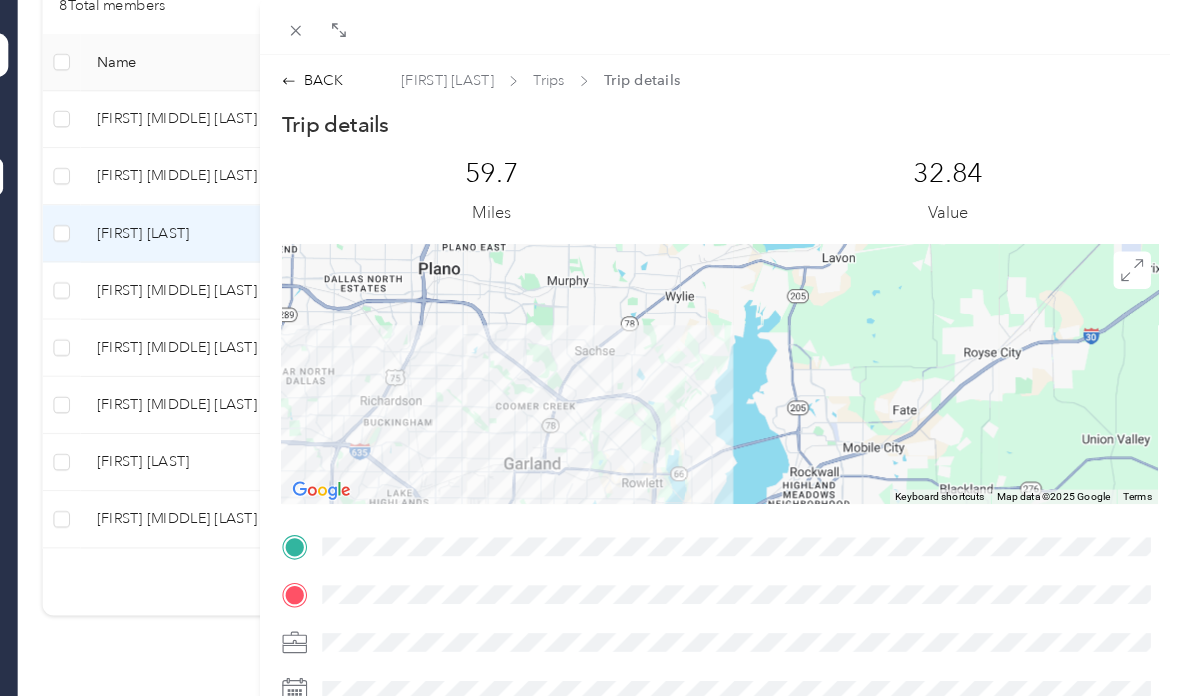 scroll, scrollTop: 0, scrollLeft: 0, axis: both 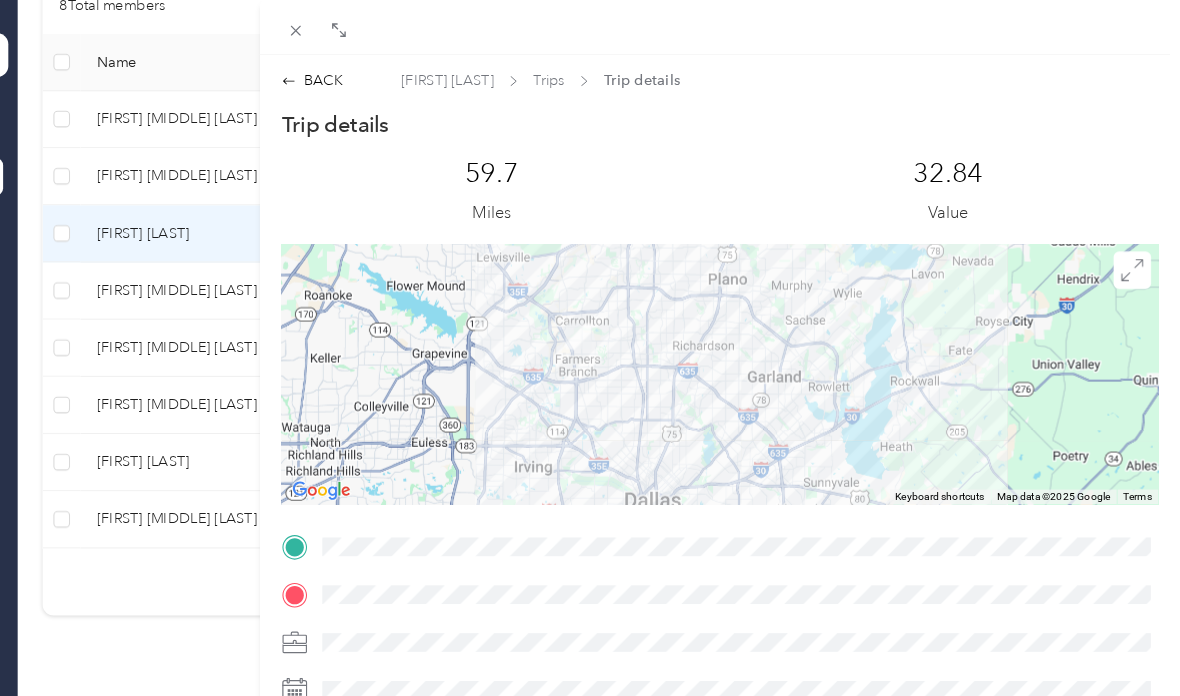 click on "BACK" at bounding box center (345, 77) 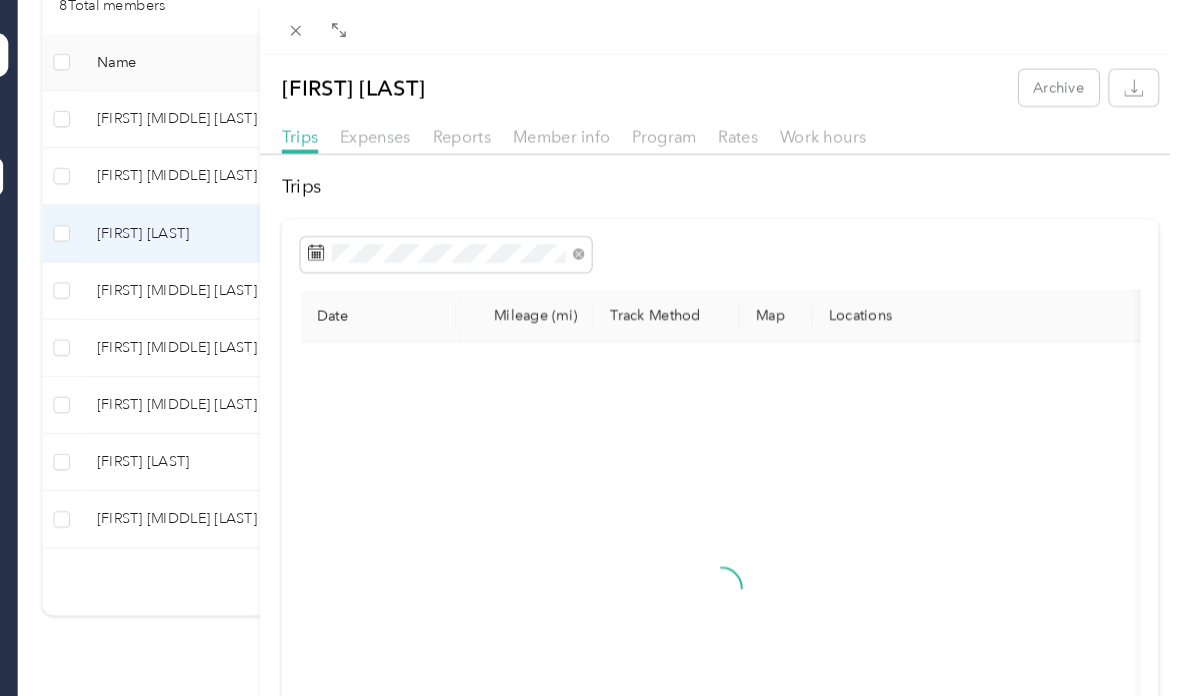 click on "[FIRST]	 [LAST]" at bounding box center (385, 84) 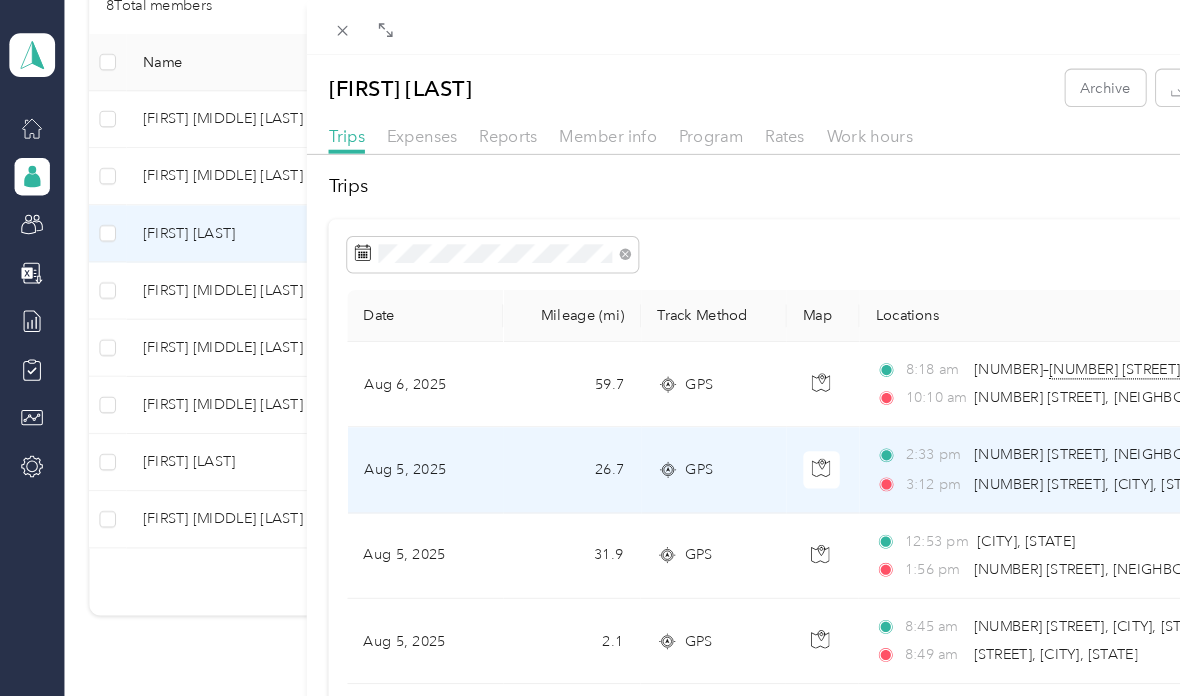 click on "[NUMBER] [STREET], [CITY], [STATE]" at bounding box center (1050, 465) 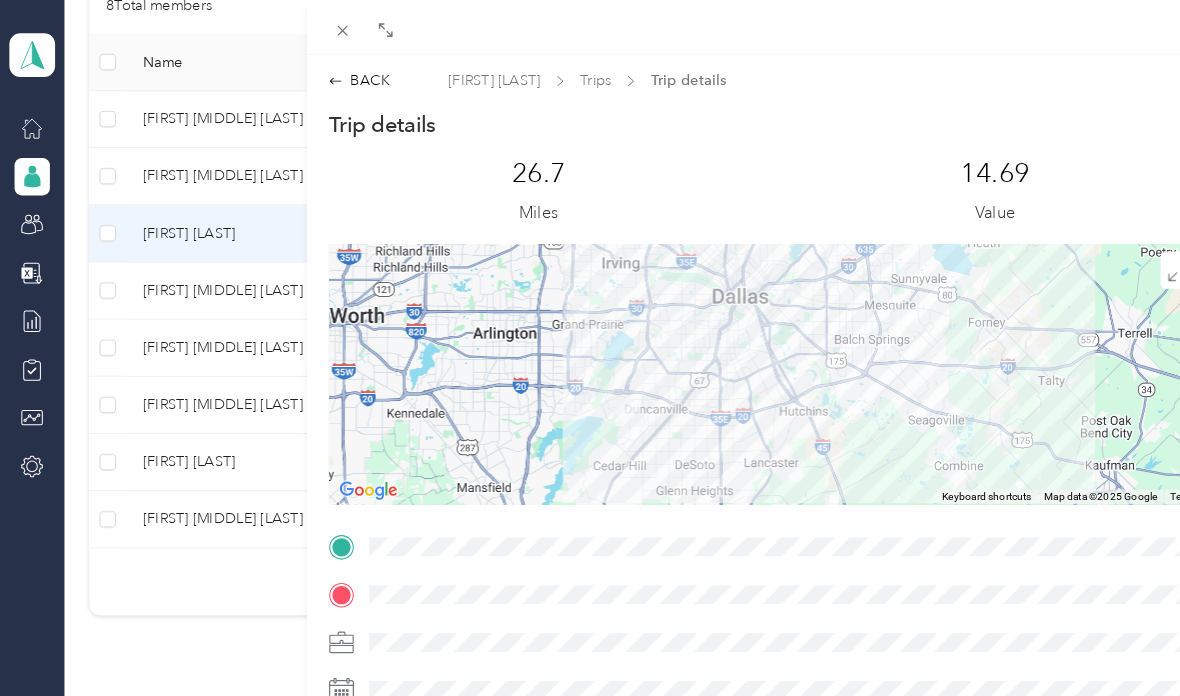 click on "BACK" at bounding box center (345, 77) 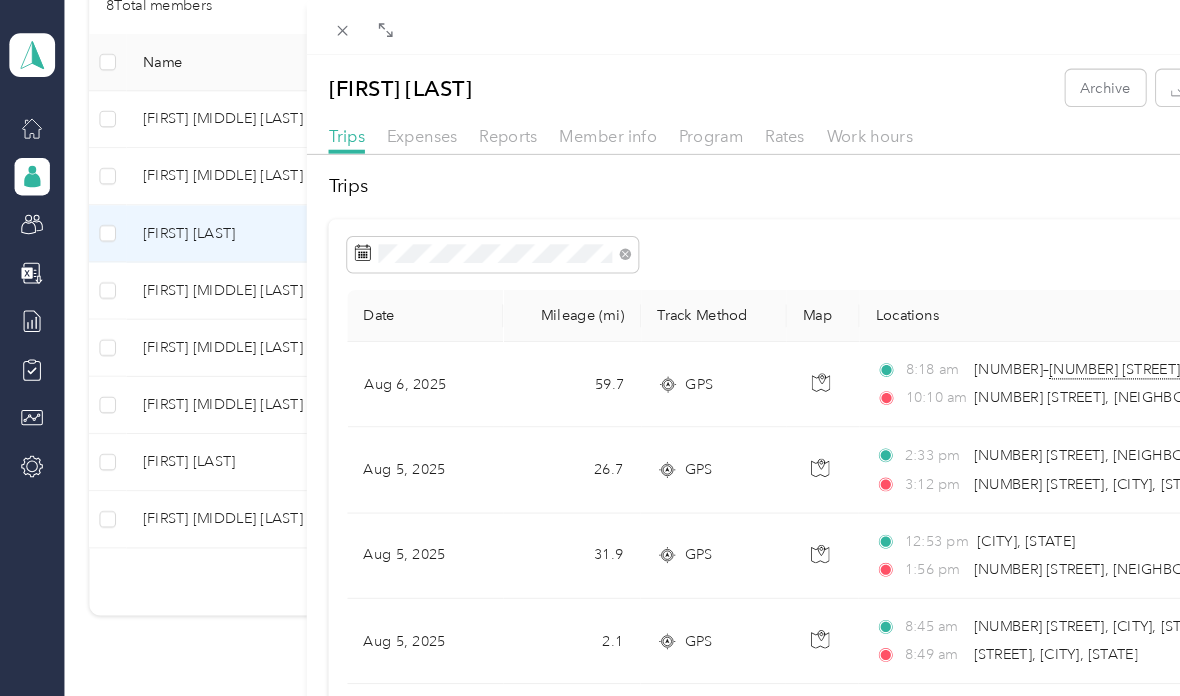 click on "Eumir Martinez Archive Trips Expenses Reports Member info Program Rates Work hours Trips Date Mileage (mi) Track Method Map Locations Mileage value Purpose               Aug 6, 2025 59.7 GPS 8:18 am [NUMBER]– [NUMBER] [STREET], [CITY], [STATE] 10:10 am [NUMBER] [STREET], [CITY], [STATE] $32.84 Flooring Services Aug 5, 2025 26.7 GPS 2:33 pm [NUMBER] [STREET], [CITY], [STATE] 3:12 pm [NUMBER] [STREET], [CITY], [STATE] $14.69 Flooring Services Aug 5, 2025 31.9 GPS 12:53 pm [CITY], [STATE] 1:56 pm [NUMBER] [STREET], [CITY], [STATE] $17.55 Flooring Services Aug 5, 2025 2.1 GPS 8:45 am [NUMBER] [STREET], [STATE] 8:49 am [STREET], [CITY], [STATE] $1.16 Flooring Services Aug 5, 2025 0.7 GPS 8:35 am [NUMBER]– [NUMBER] [STREET], [CITY], [STATE] 8:36 am [NUMBER] [STREET], [STATE] $0.39 Flooring Services Aug 4, 2025 32.5 GPS 3:34 pm [NUMBER] [STREET], [STATE] 4:19 pm [NUMBER] [STREET], [CITY], [STATE] $17.88 Flooring Services Aug 4, 2025 52.6 GPS 12:56 pm 2:11 pm" at bounding box center [590, 348] 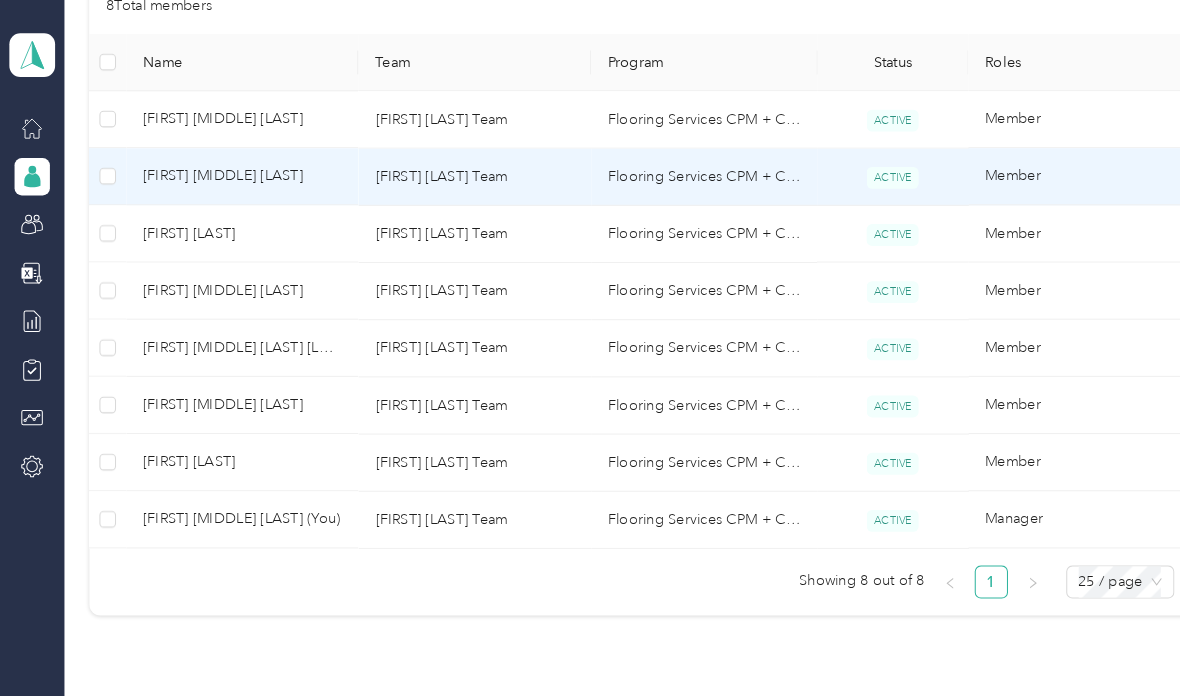 click on "[FIRST] [MIDDLE] [LAST]" at bounding box center (233, 170) 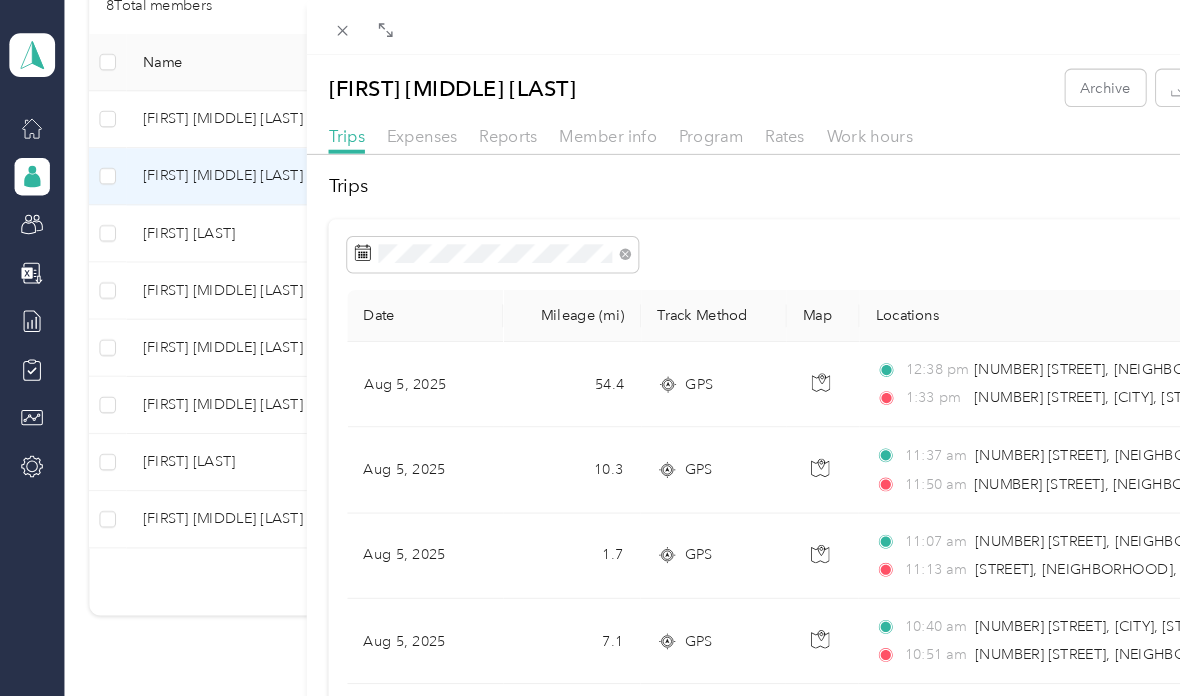 click on "[FIRST] [MIDDLE] [LAST] Archive Trips Expenses Reports Member info Program Rates Work hours Trips Date Mileage (mi) Track Method Map Locations Mileage value Purpose               [DATE] [NUMBER].[NUMBER] GPS [TIME] [STREET], [NEIGHBORHOOD], [CITY], [STATE] [TIME] [NUMBER] [STREET], [CITY], [STATE] $[NUMBER].[NUMBER] [SERVICE] [DATE] [NUMBER].[NUMBER] GPS [TIME] [NUMBER] [STREET], [NEIGHBORHOOD], [STATE] [TIME] [STREET], [NEIGHBORHOOD], [STATE] $[NUMBER].[NUMBER] [SERVICE] [DATE] [NUMBER].[NUMBER] GPS [TIME] [NUMBER] [STREET], [NEIGHBORHOOD], [STATE] [TIME] [STREET], [NEIGHBORHOOD], [STATE] $[NUMBER].[NUMBER] [SERVICE] [DATE] [NUMBER].[NUMBER] GPS [TIME] [NUMBER] [STREET], [CITY], [STATE] [TIME] [NUMBER] [STREET], [NEIGHBORHOOD], [STATE] $[NUMBER].[NUMBER] [SERVICE] [DATE] [NUMBER].[NUMBER] GPS [TIME] [NUMBER] [STREET], [CITY], [STATE] [TIME] [NUMBER] [STREET], [CITY], [STATE] $[NUMBER].[NUMBER] [SERVICE] [DATE] [NUMBER].[NUMBER] GPS [TIME] [CITY], [STATE] [TIME] [NUMBER] [STREET], [CITY], [STATE] $[NUMBER].[NUMBER] [SERVICE] [DATE] [NUMBER].[NUMBER] GPS [TIME] [NUMBER]" at bounding box center (590, 348) 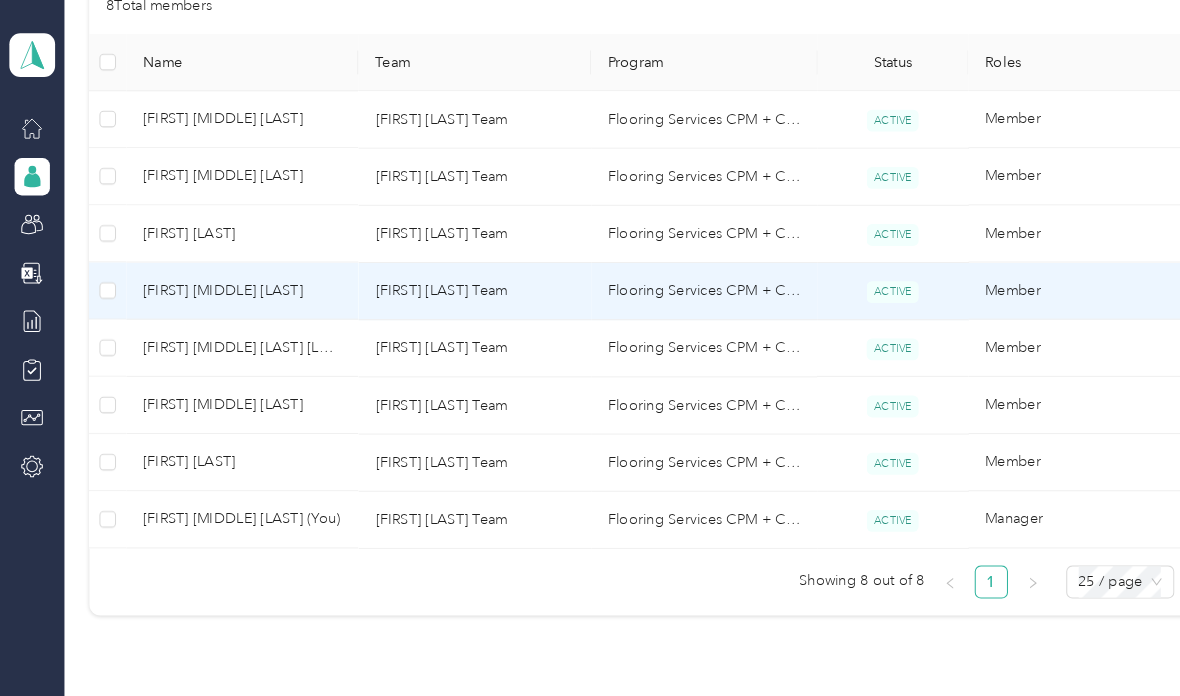click on "[FIRST] [MIDDLE] [LAST]" at bounding box center [233, 280] 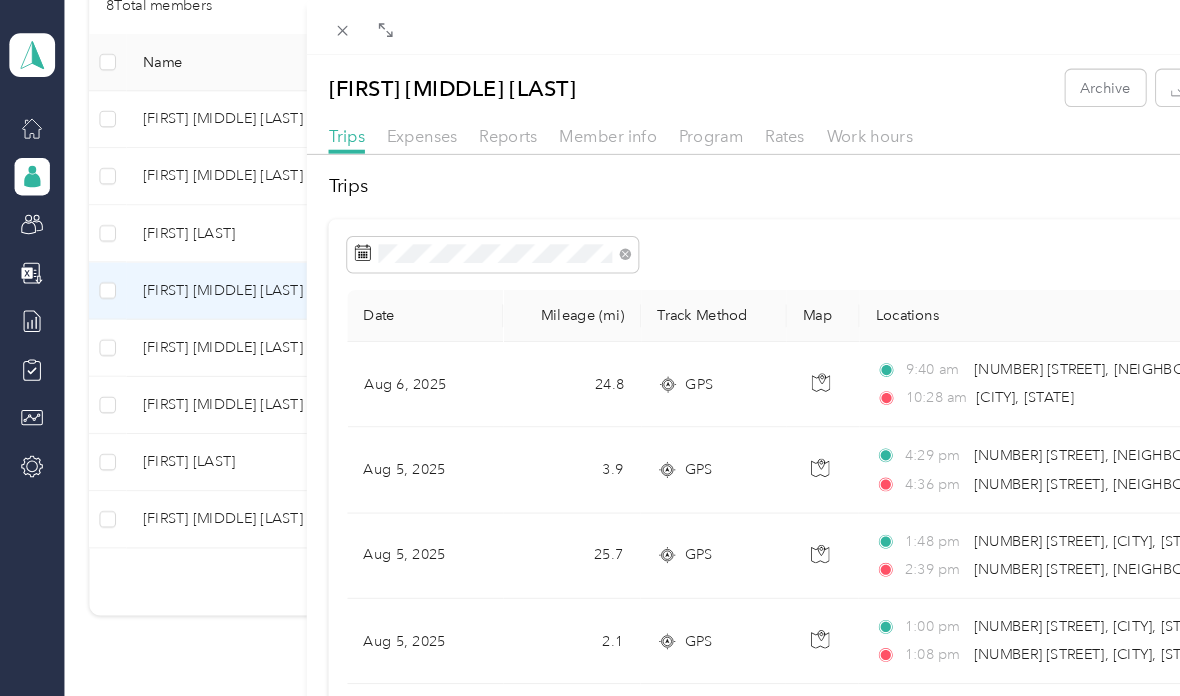 scroll, scrollTop: 0, scrollLeft: 0, axis: both 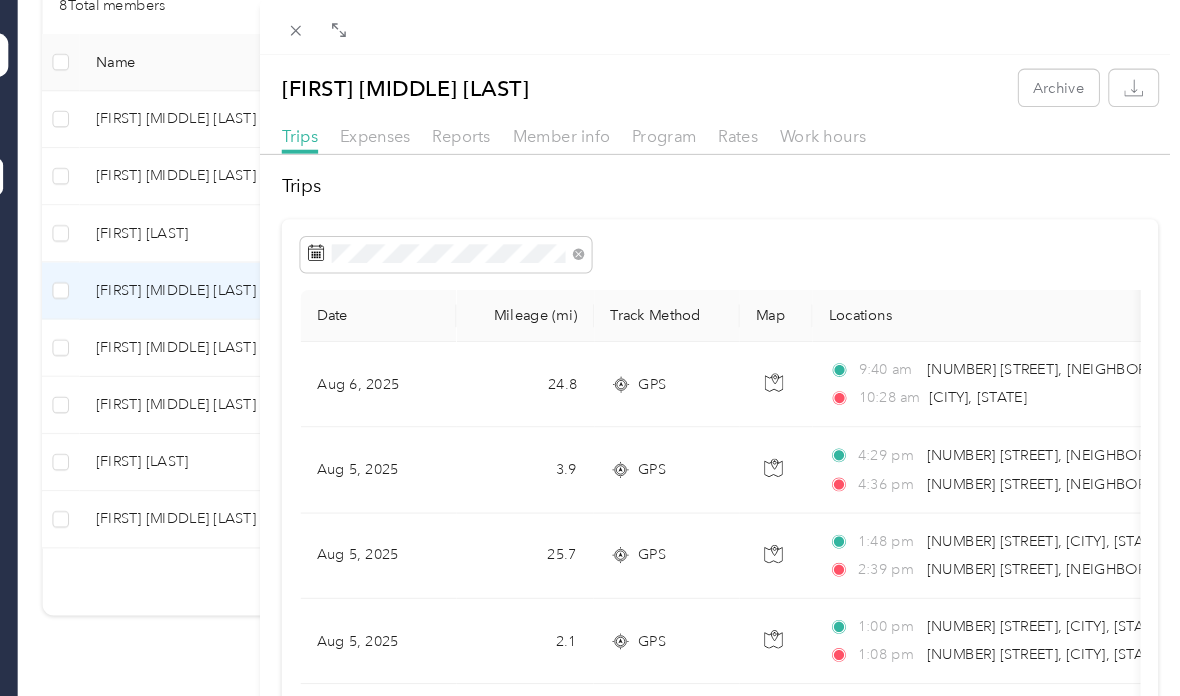 click on "Farid L. Olalde Archive Trips Expenses Reports Member info Program Rates Work hours Trips Date Mileage (mi) Track Method Map Locations Mileage value Purpose               Aug 6, 2025 24.8 GPS 9:40 am [NUMBER] [STREET], [CITY], [CITY], [STATE] 10:28 am Sunnyvale, [STATE] $13.64 Flooring Services Aug 5, 2025 3.9 GPS 4:29 pm [NUMBER] [STREET], [CITY], [CITY], [STATE] 4:36 pm [NUMBER] [STREET], [CITY], [CITY], [STATE] $2.15 Flooring Services Aug 5, 2025 25.7 GPS 1:48 pm [NUMBER] [STREET], [CITY], [STATE] 2:39 pm [NUMBER] [STREET], [CITY], [STATE] $14.14 Flooring Services Aug 5, 2025 2.1 GPS 1:00 pm [NUMBER] [STREET], [CITY], [STATE] 1:08 pm [NUMBER] [STREET], [CITY], [STATE] $1.16 Flooring Services Aug 5, 2025 1.1 GPS 12:25 pm [NUMBER] [STREET], [CITY], [STATE] 12:27 pm [NUMBER] [STREET], [CITY], [STATE] $0.61 Flooring Services Aug 5, 2025 2 GPS 12:16 pm [NUMBER] [STREET], [CITY], [STATE] 12:18 pm [NUMBER] [STREET], [CITY], [STATE] $1.10 Flooring Services Aug 5, 2025 0.2" at bounding box center (590, 348) 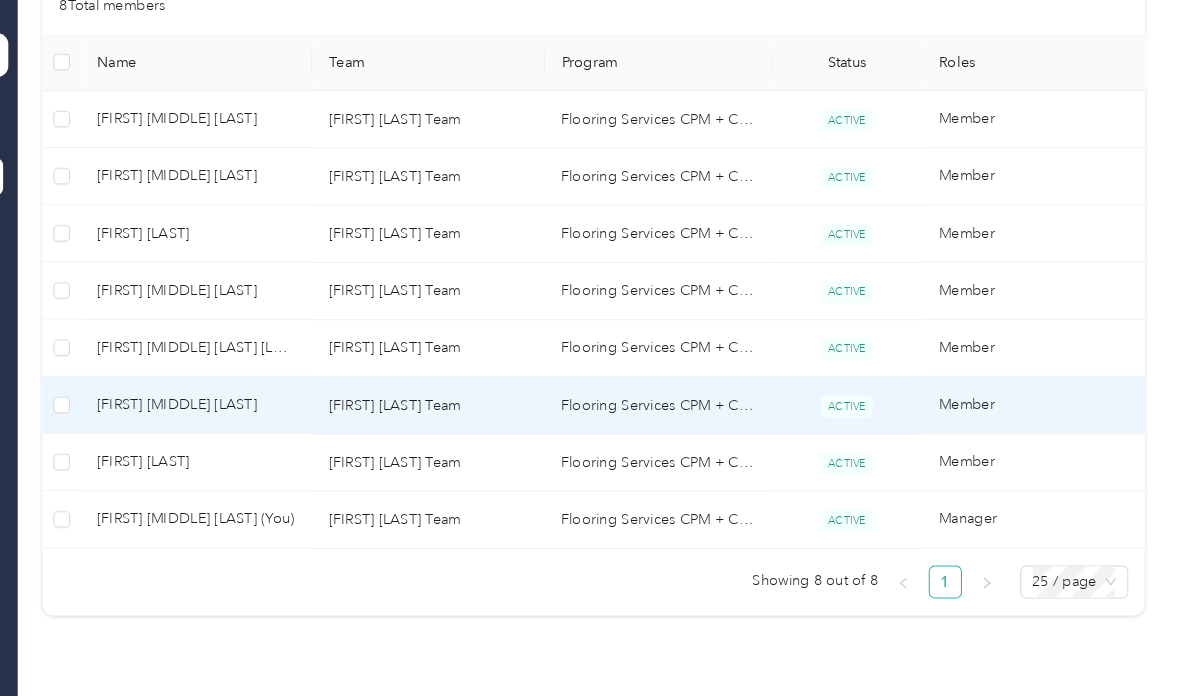 click on "[FIRST] [MIDDLE] [LAST]" at bounding box center [233, 390] 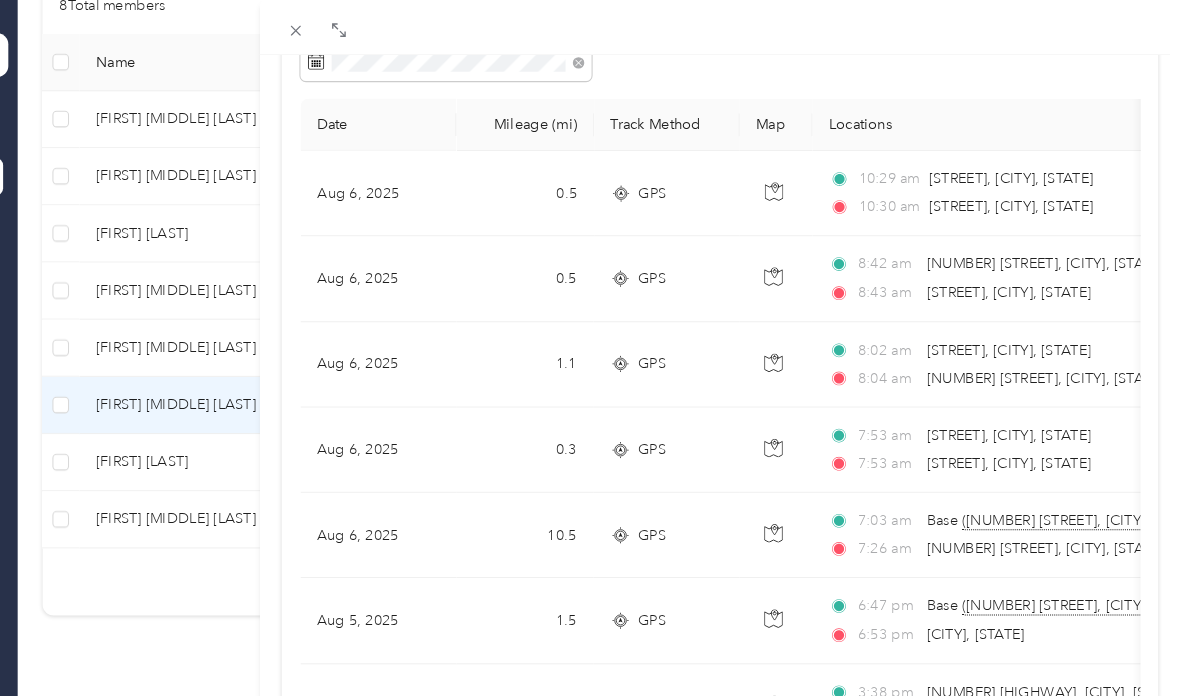 scroll, scrollTop: 185, scrollLeft: 0, axis: vertical 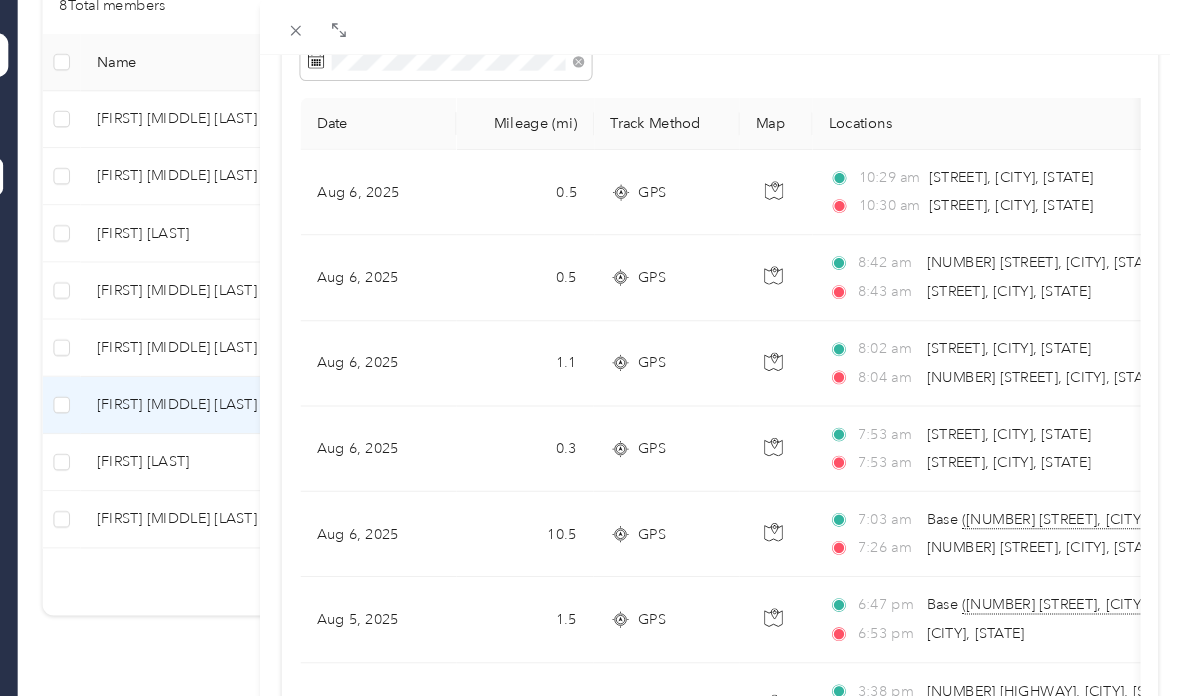 click on "[FIRST] [MIDDLE] [LAST]	 Archive Trips Expenses Reports Member info Program Rates Work hours Trips Date Mileage (mi) Track Method Map Locations Mileage value Purpose               [DATE] [NUMBER].[NUMBER] GPS [TIME] [STREET], [CITY], [STATE] [TIME] [STREET], [CITY], [STATE] $[NUMBER].[NUMBER] [SERVICE] [DATE] [NUMBER].[NUMBER] GPS [TIME] [NUMBER] [STREET], [CITY], [STATE] [TIME] [STREET], [CITY], [STATE] $[NUMBER].[NUMBER] [SERVICE] [DATE] [NUMBER].[NUMBER] GPS [TIME] [NUMBER] [STREET], [CITY], [STATE] [TIME] [STREET], [CITY], [STATE] $[NUMBER].[NUMBER] [SERVICE] [DATE] [NUMBER].[NUMBER] GPS [TIME] [STREET], [CITY], [STATE] [TIME] [STREET], [CITY], [STATE] $[NUMBER].[NUMBER] [SERVICE] [DATE] [NUMBER].[NUMBER] GPS [TIME] [NUMBER] [STREET], [CITY], [STATE] [TIME] [NUMBER] [STREET], [CITY], [STATE] $[NUMBER].[NUMBER] [SERVICE] [DATE] [NUMBER].[NUMBER] GPS [TIME] [NUMBER] [HIGHWAY], [CITY], [STATE] [TIME] [STREET], [NEIGHBORHOOD], [CITY], [STATE] [NUMBER].[NUMBER]" at bounding box center [590, 348] 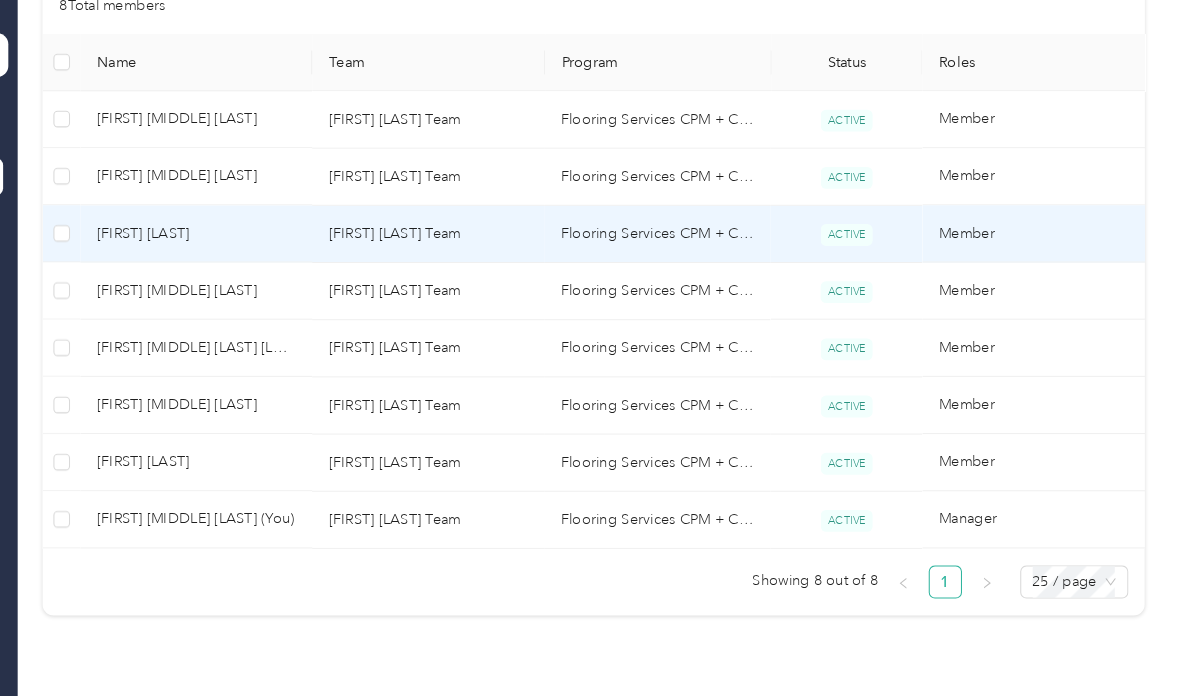 click on "[FIRST]	 [LAST]" at bounding box center (233, 225) 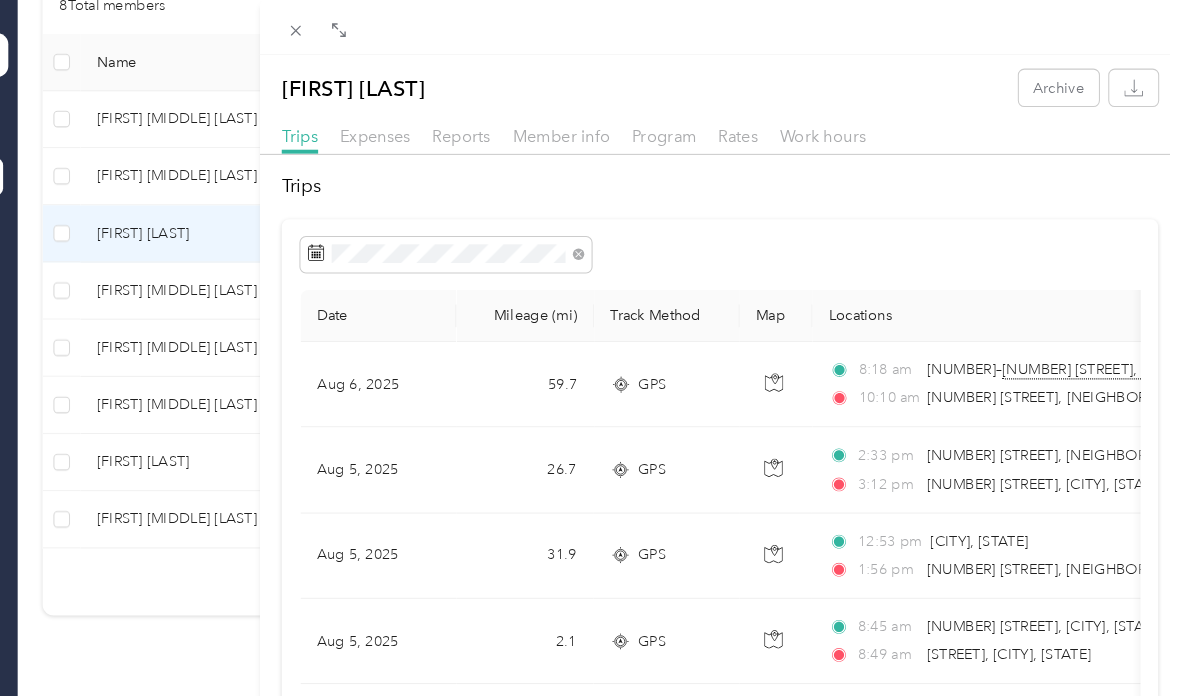 click on "Eumir Martinez Archive Trips Expenses Reports Member info Program Rates Work hours Trips Date Mileage (mi) Track Method Map Locations Mileage value Purpose               Aug 6, 2025 59.7 GPS 8:18 am [NUMBER]– [NUMBER] [STREET], [CITY], [STATE] 10:10 am [NUMBER] [STREET], [CITY], [STATE] $32.84 Flooring Services Aug 5, 2025 26.7 GPS 2:33 pm [NUMBER] [STREET], [CITY], [STATE] 3:12 pm [NUMBER] [STREET], [CITY], [STATE] $14.69 Flooring Services Aug 5, 2025 31.9 GPS 12:53 pm [CITY], [STATE] 1:56 pm [NUMBER] [STREET], [CITY], [STATE] $17.55 Flooring Services Aug 5, 2025 2.1 GPS 8:45 am [NUMBER] [STREET], [STATE] 8:49 am [STREET], [CITY], [STATE] $1.16 Flooring Services Aug 5, 2025 0.7 GPS 8:35 am [NUMBER]– [NUMBER] [STREET], [CITY], [STATE] 8:36 am [NUMBER] [STREET], [STATE] $0.39 Flooring Services Aug 4, 2025 32.5 GPS 3:34 pm [NUMBER] [STREET], [STATE] 4:19 pm [NUMBER] [STREET], [CITY], [STATE] $17.88 Flooring Services Aug 4, 2025 52.6 GPS 12:56 pm 2:11 pm" at bounding box center (590, 348) 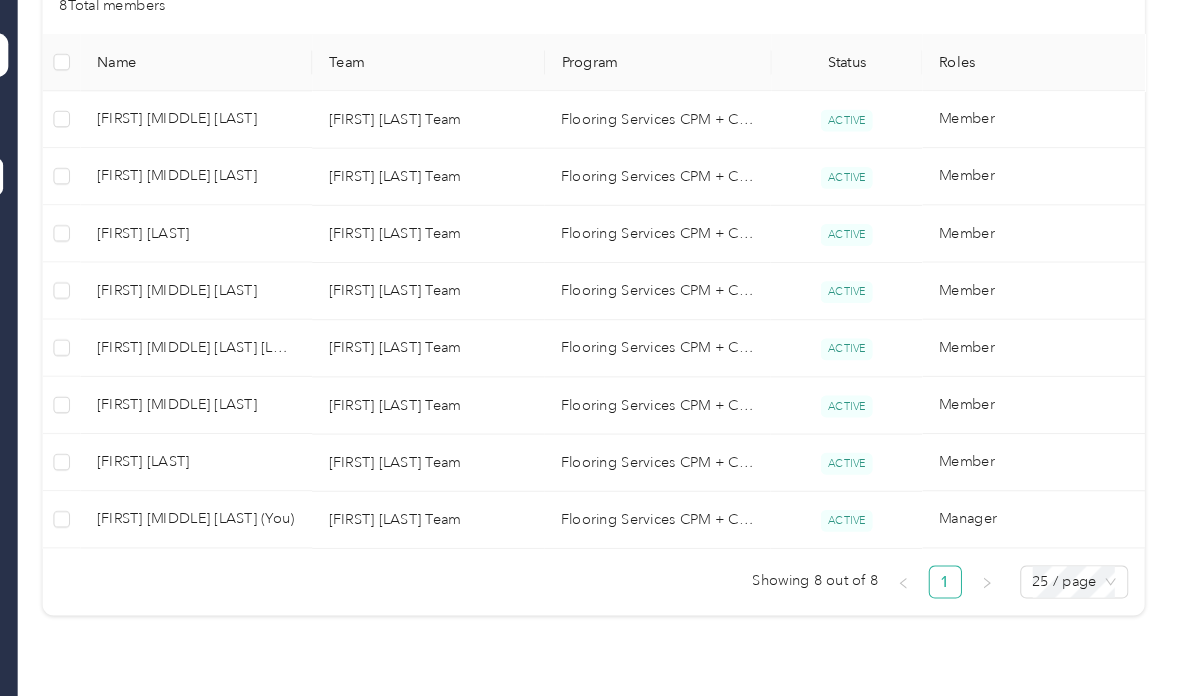click at bounding box center (590, 348) 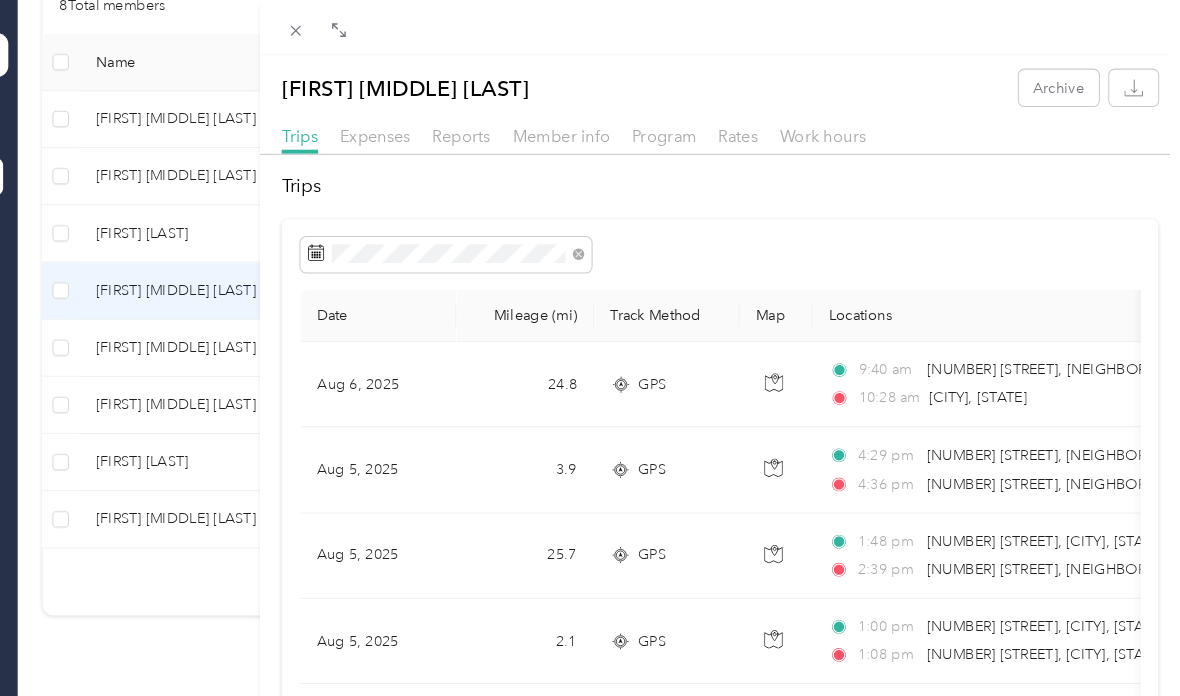 click on "[CITY], [STATE]" at bounding box center (985, 382) 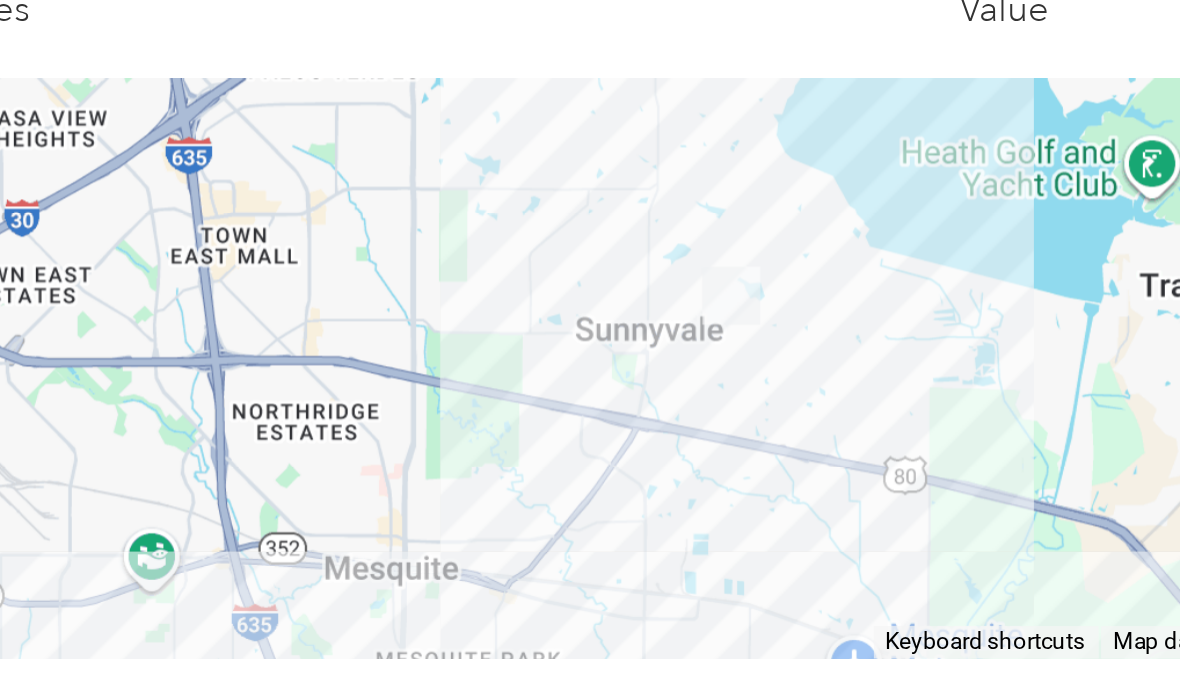 scroll, scrollTop: 136, scrollLeft: 0, axis: vertical 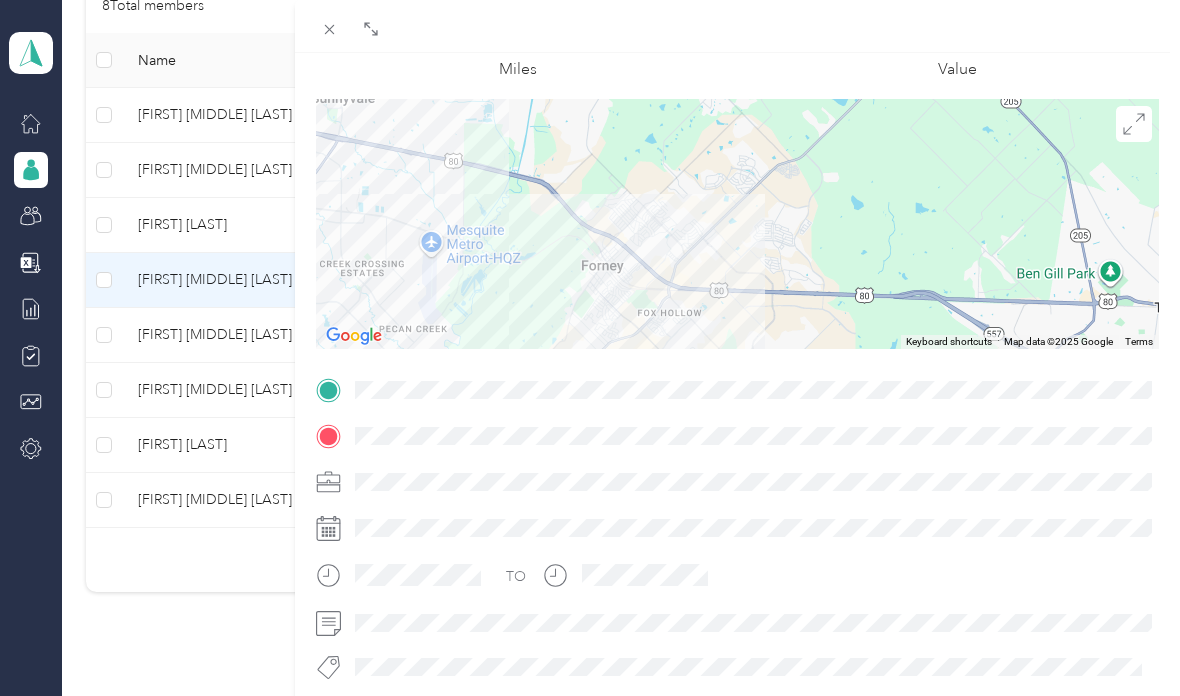 click on "BACK [FIRST] [LAST] Trips Trip details Trip details This trip cannot be edited because it is either under review, approved, or paid. Contact your Team Manager to edit it. [NUMBER].[NUMBER] Miles [NUMBER].[NUMBER] Value  To navigate the map with touch gestures double-tap and hold your finger on the map, then drag the map. ← Move left → Move right ↑ Move up ↓ Move down + Zoom in - Zoom out Home Jump left by 75% End Jump right by 75% Page Up Jump up by 75% Page Down Jump down by 75% Use two fingers to move the map Keyboard shortcuts Map Data Map data ©[YEAR] Google Map data ©[YEAR] Google [NUMBER] km  Click to toggle between metric and imperial units Terms Report a map error TO" at bounding box center (590, 348) 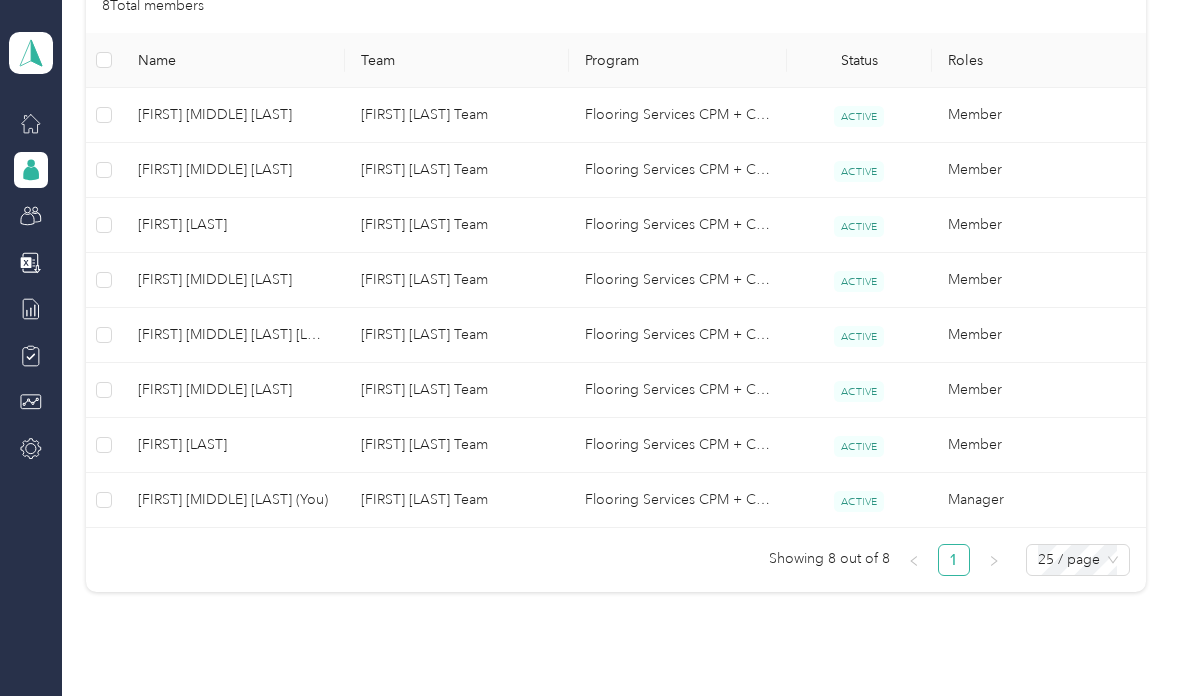 click on "[FIRST] [LAST]" at bounding box center [233, 445] 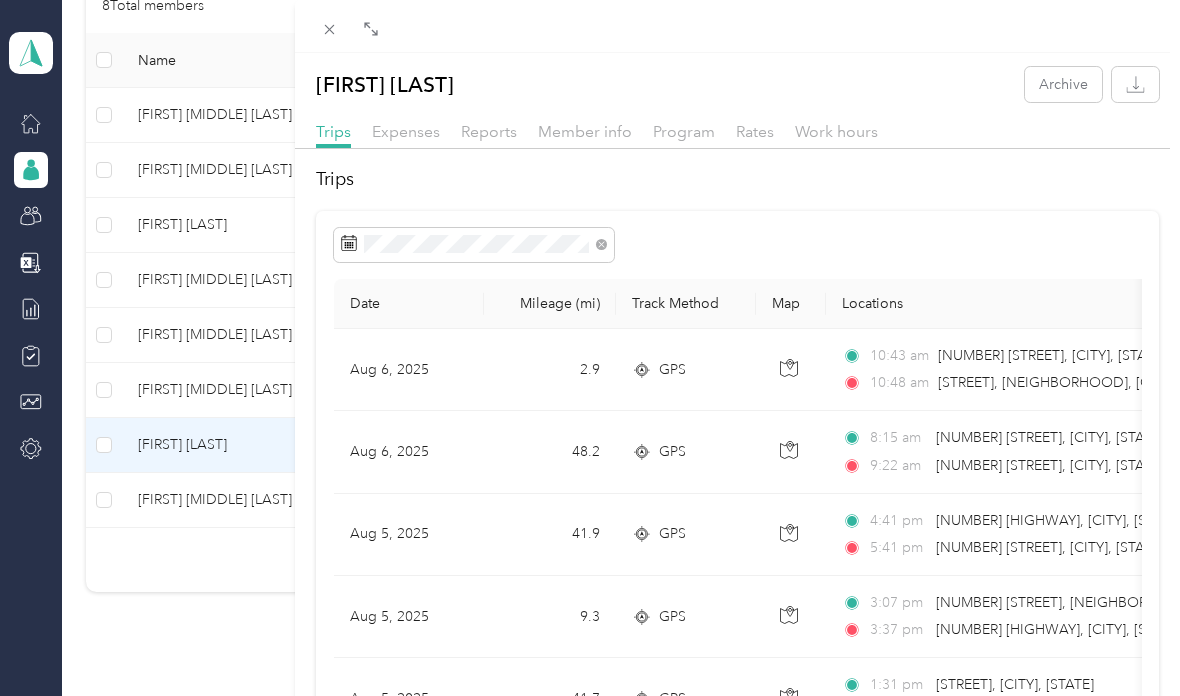 click on "[STREET], [NEIGHBORHOOD], [CITY], [STATE]" at bounding box center (1084, 382) 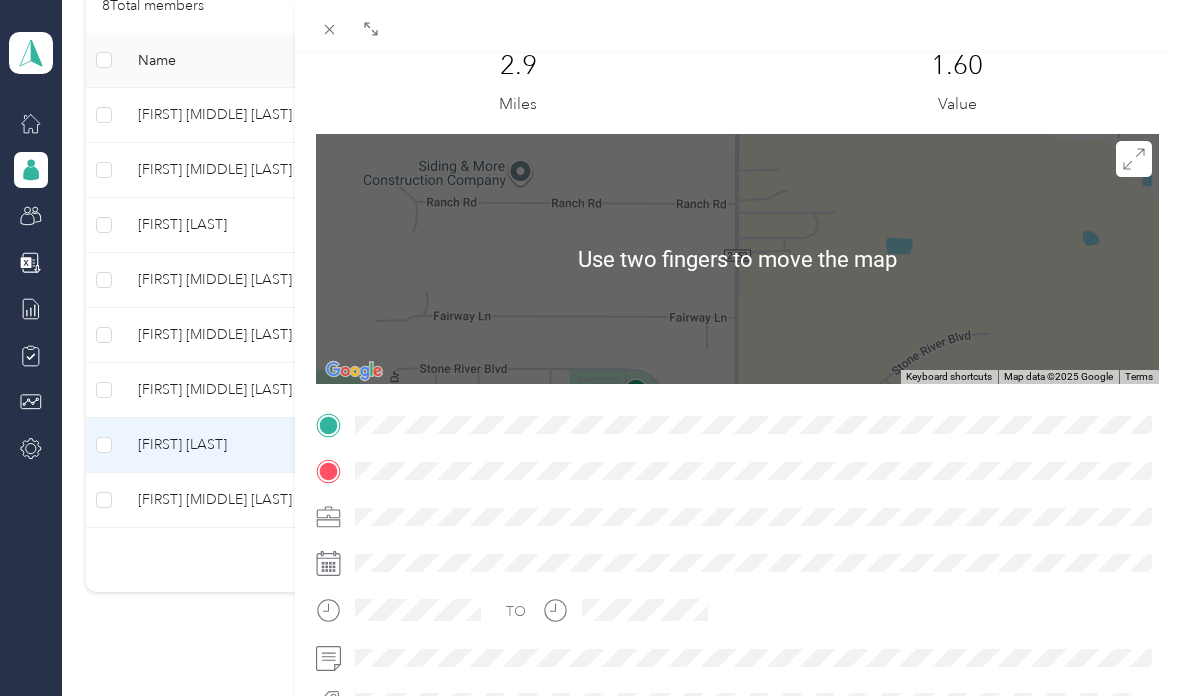 scroll, scrollTop: 96, scrollLeft: 0, axis: vertical 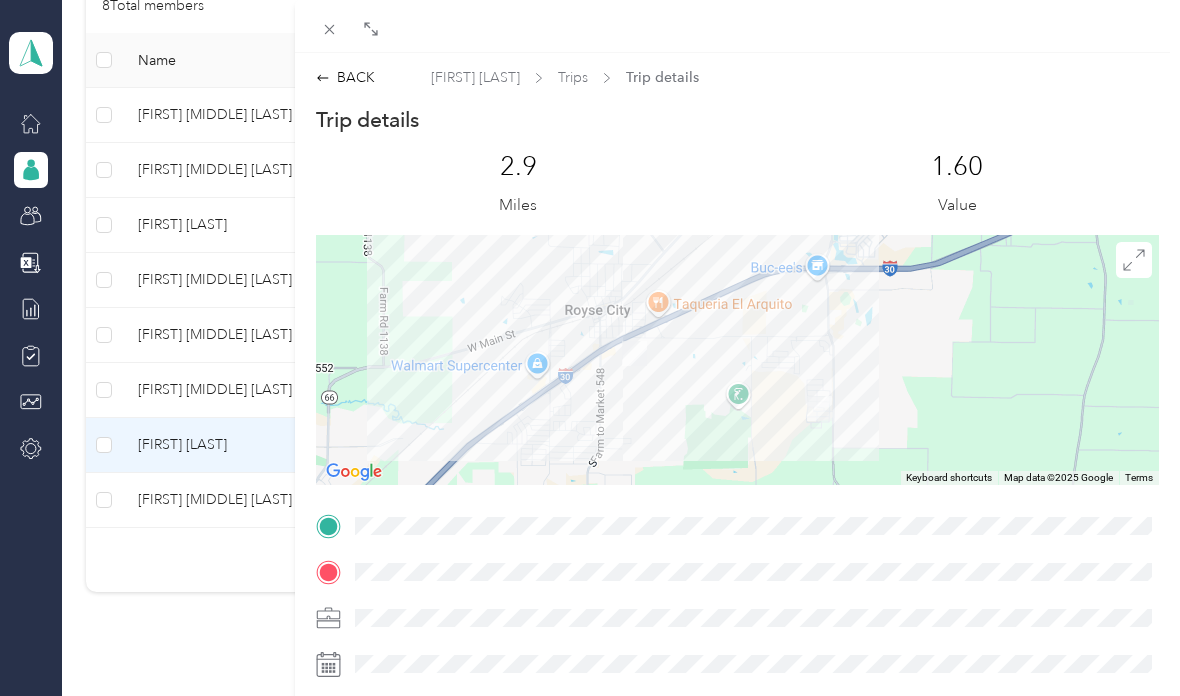click on "BACK" at bounding box center (345, 77) 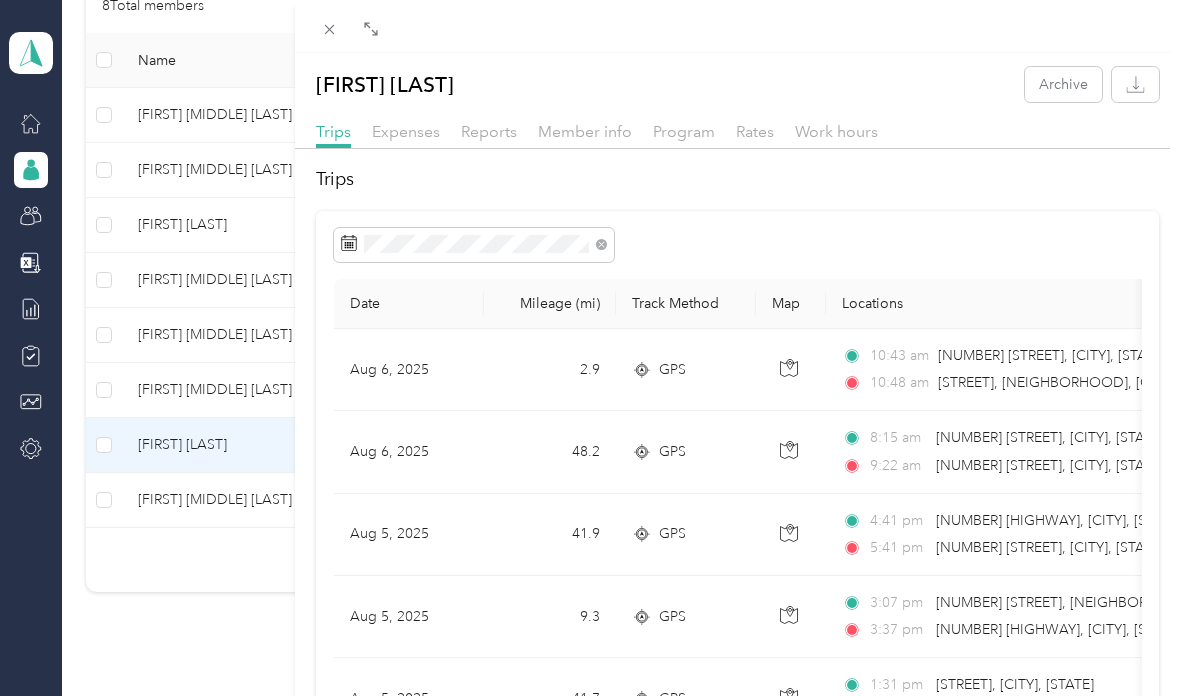 click on "[FIRST] [LAST] Archive Trips Expenses Reports Member info Program Rates Work hours Trips Date Mileage (mi) Track Method Map Locations Mileage value Purpose               [DATE] [NUMBER].[NUMBER] GPS [TIME] [NUMBER] [STREET], [CITY], [STATE] [TIME] [STREET], [NEIGHBORHOOD], [CITY], [STATE] $[NUMBER].[NUMBER] [SERVICE] [DATE] [NUMBER].[NUMBER] GPS [TIME] [NUMBER] [STREET], [CITY], [STATE] [TIME] [NUMBER] [STREET], [CITY], [STATE] $[NUMBER].[NUMBER] [SERVICE] [DATE] [NUMBER].[NUMBER] GPS [TIME] [NUMBER] [HIGHWAY], [CITY], [STATE] [TIME] [NUMBER] [STREET], [CITY], [STATE] $[NUMBER].[NUMBER] [SERVICE] [DATE] [NUMBER].[NUMBER] GPS [TIME] [NUMBER] [STREET], [NEIGHBORHOOD], [CITY], [STATE] [TIME] [NUMBER] [STREET], [NEIGHBORHOOD], [CITY], [STATE] $[NUMBER].[NUMBER] [SERVICE] [DATE] [NUMBER].[NUMBER] GPS [TIME] [STREET], [CITY], [STATE] [TIME] [STREET], [CITY], [STATE] $[NUMBER].[NUMBER] [SERVICE] [DATE] [NUMBER].[NUMBER] GPS [TIME] [NUMBER] [NUMBER]:[NUMBER] [NUMBER]:[NUMBER] $[NUMBER].[NUMBER]" at bounding box center (590, 348) 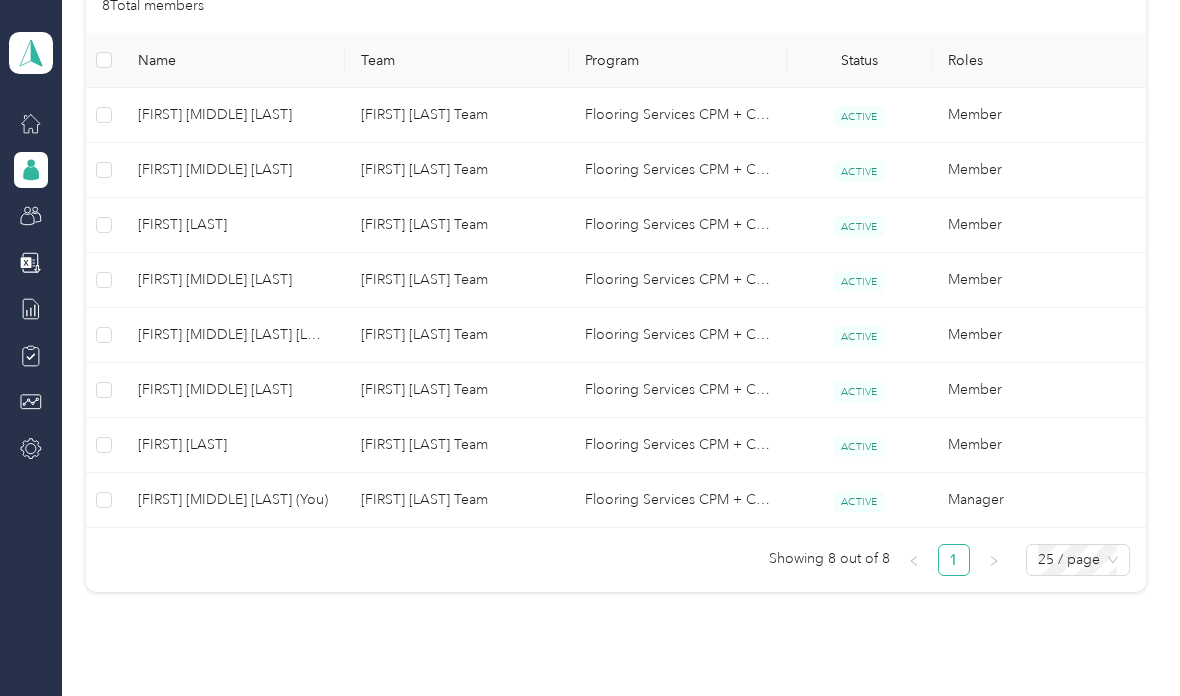 click on "[FIRST]	 [LAST]" at bounding box center (233, 225) 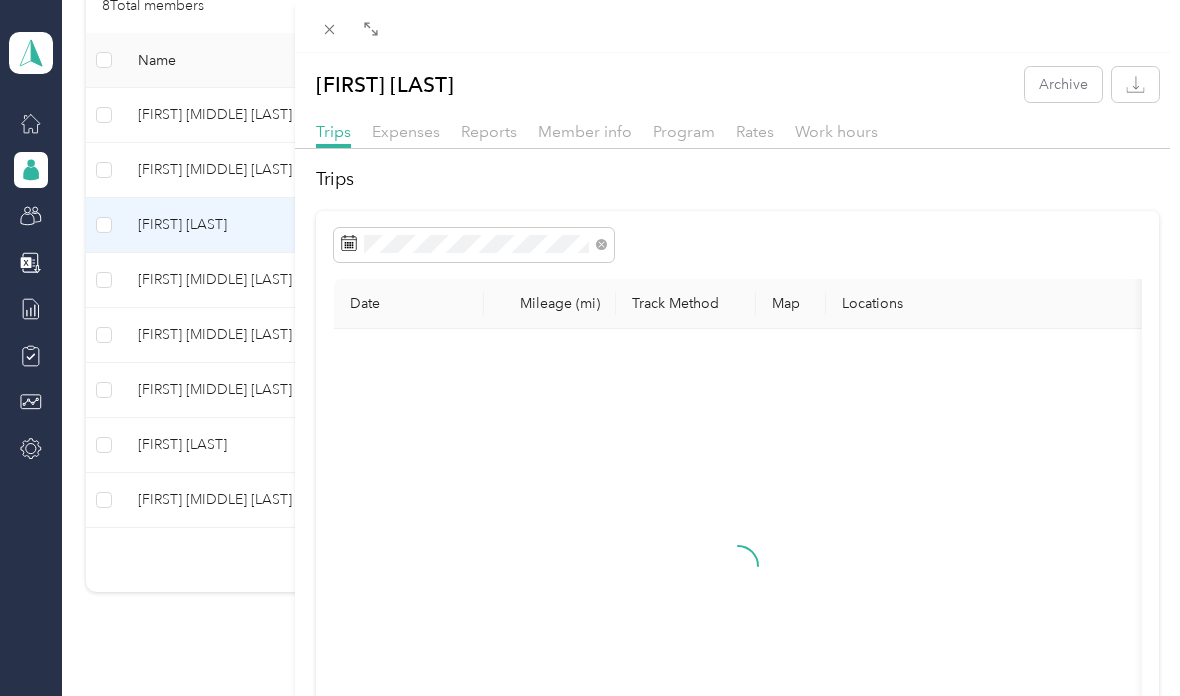 click on "[FIRST]	 [LAST]	 Archive Trips Expenses Reports Member info Program Rates Work hours Trips Date Mileage (mi) Track Method Map Locations Mileage value Purpose" at bounding box center [590, 348] 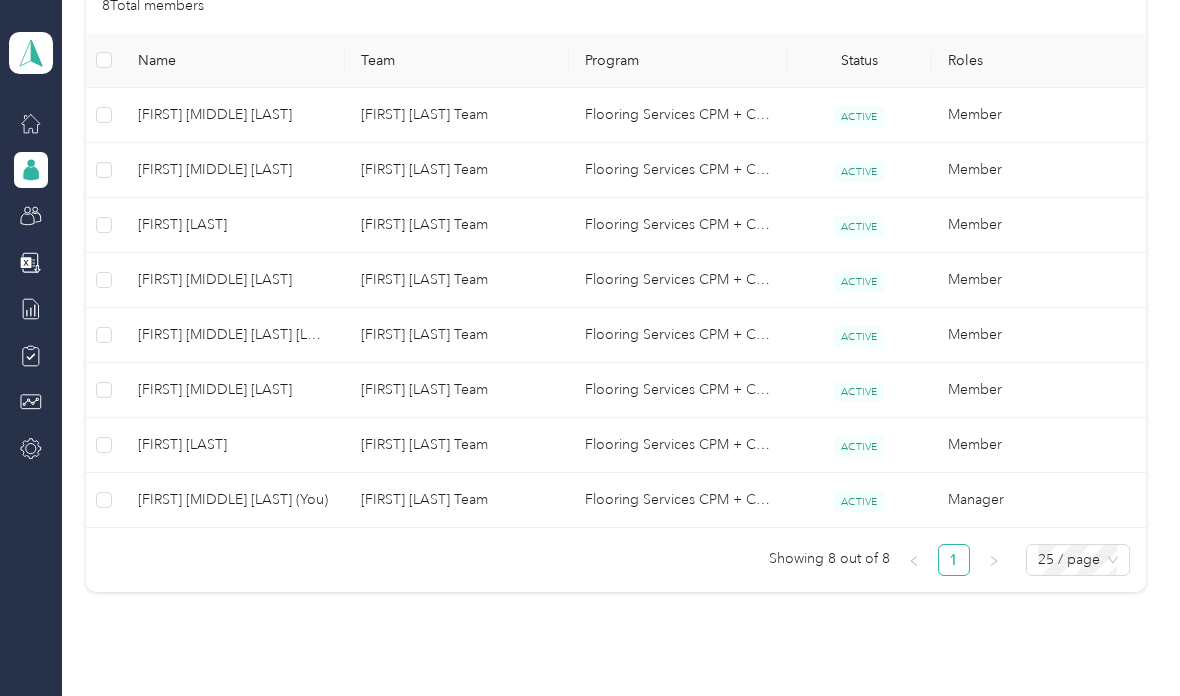 click on "[FIRST] [MIDDLE] [LAST]" at bounding box center (233, 170) 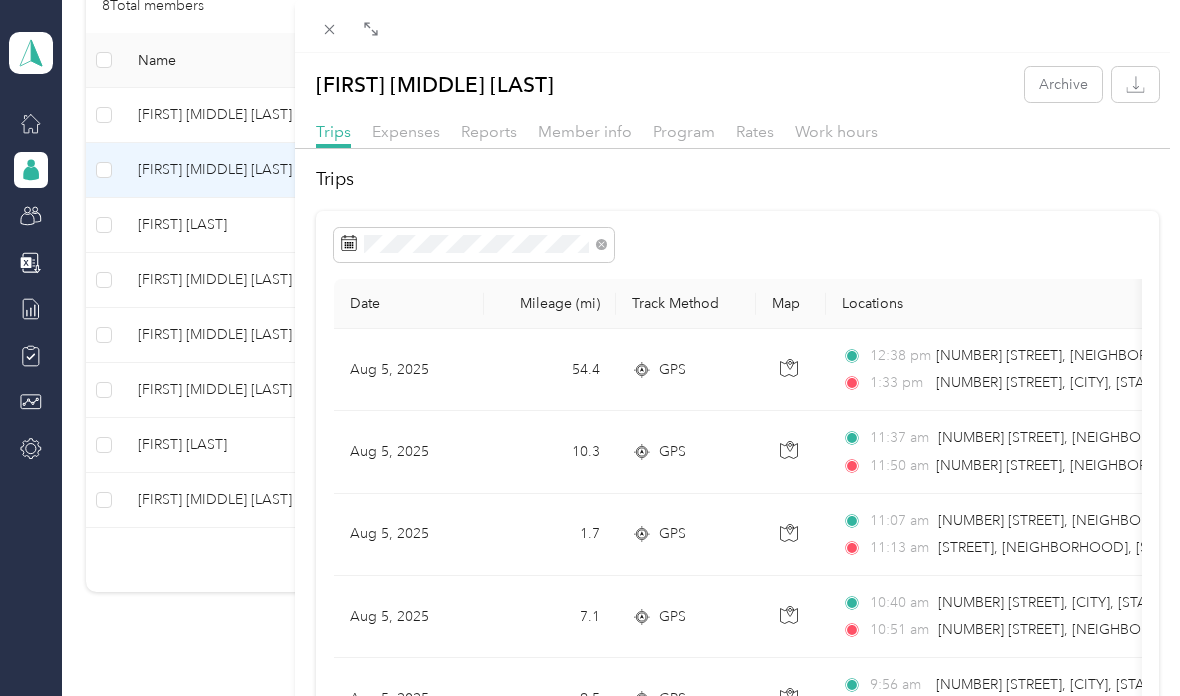 click on "[FIRST] [MIDDLE] [LAST] Archive Trips Expenses Reports Member info Program Rates Work hours Trips Date Mileage (mi) Track Method Map Locations Mileage value Purpose               [DATE] [NUMBER].[NUMBER] GPS [TIME] [STREET], [NEIGHBORHOOD], [CITY], [STATE] [TIME] [NUMBER] [STREET], [CITY], [STATE] $[NUMBER].[NUMBER] [SERVICE] [DATE] [NUMBER].[NUMBER] GPS [TIME] [NUMBER] [STREET], [NEIGHBORHOOD], [STATE] [TIME] [STREET], [NEIGHBORHOOD], [STATE] $[NUMBER].[NUMBER] [SERVICE] [DATE] [NUMBER].[NUMBER] GPS [TIME] [NUMBER] [STREET], [NEIGHBORHOOD], [STATE] [TIME] [STREET], [NEIGHBORHOOD], [STATE] $[NUMBER].[NUMBER] [SERVICE] [DATE] [NUMBER].[NUMBER] GPS [TIME] [NUMBER] [STREET], [CITY], [STATE] [TIME] [NUMBER] [STREET], [NEIGHBORHOOD], [STATE] $[NUMBER].[NUMBER] [SERVICE] [DATE] [NUMBER].[NUMBER] GPS [TIME] [NUMBER] [STREET], [CITY], [STATE] [TIME] [NUMBER] [STREET], [CITY], [STATE] $[NUMBER].[NUMBER] [SERVICE] [DATE] [NUMBER].[NUMBER] GPS [TIME] [CITY], [STATE] [TIME] [NUMBER] [STREET], [CITY], [STATE] $[NUMBER].[NUMBER] [SERVICE] [DATE] [NUMBER].[NUMBER] GPS [TIME] [NUMBER]" at bounding box center [590, 348] 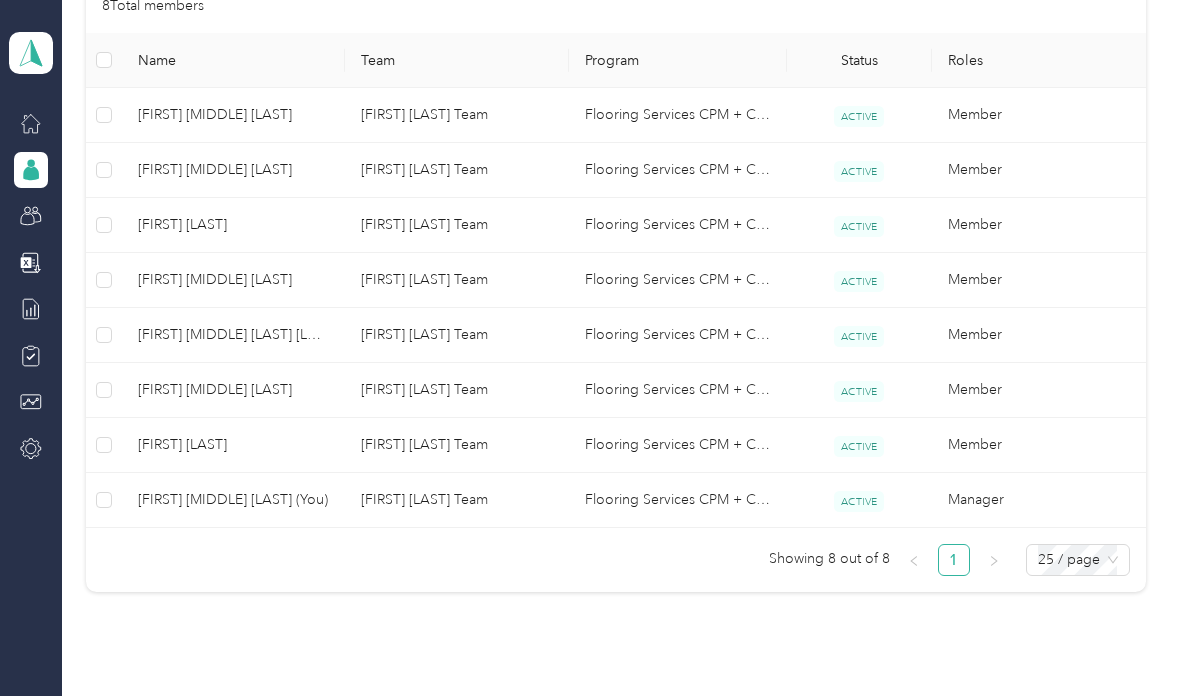 click at bounding box center [590, 348] 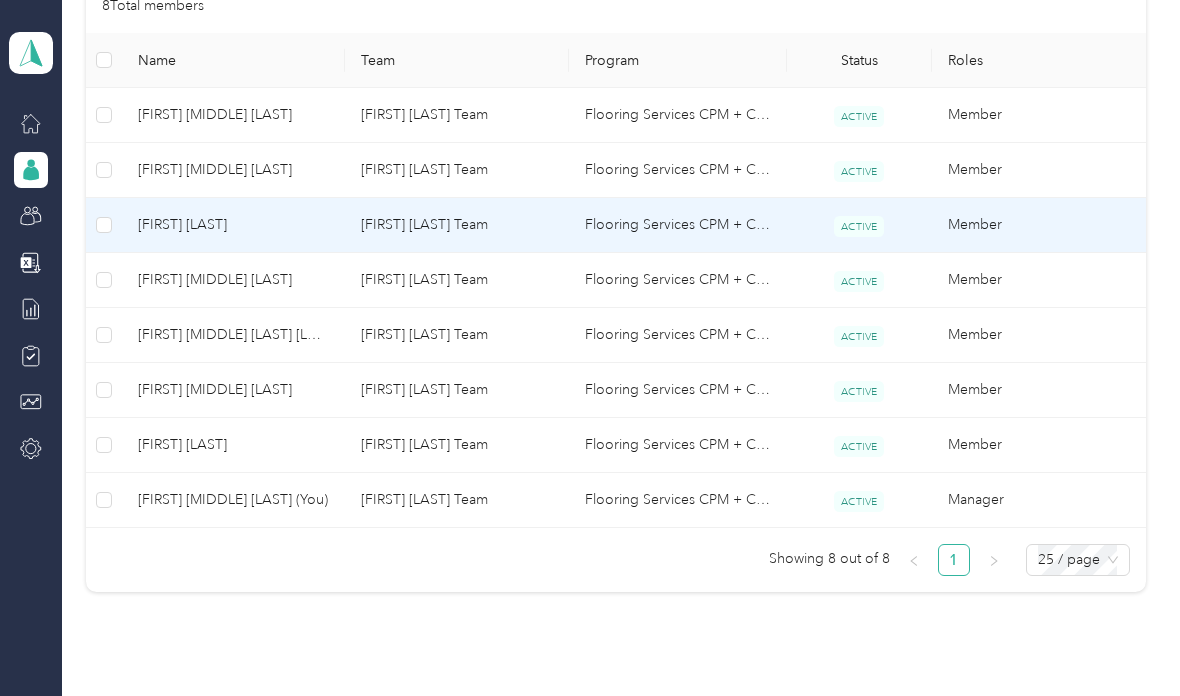 click on "[FIRST]	 [LAST]" at bounding box center [233, 225] 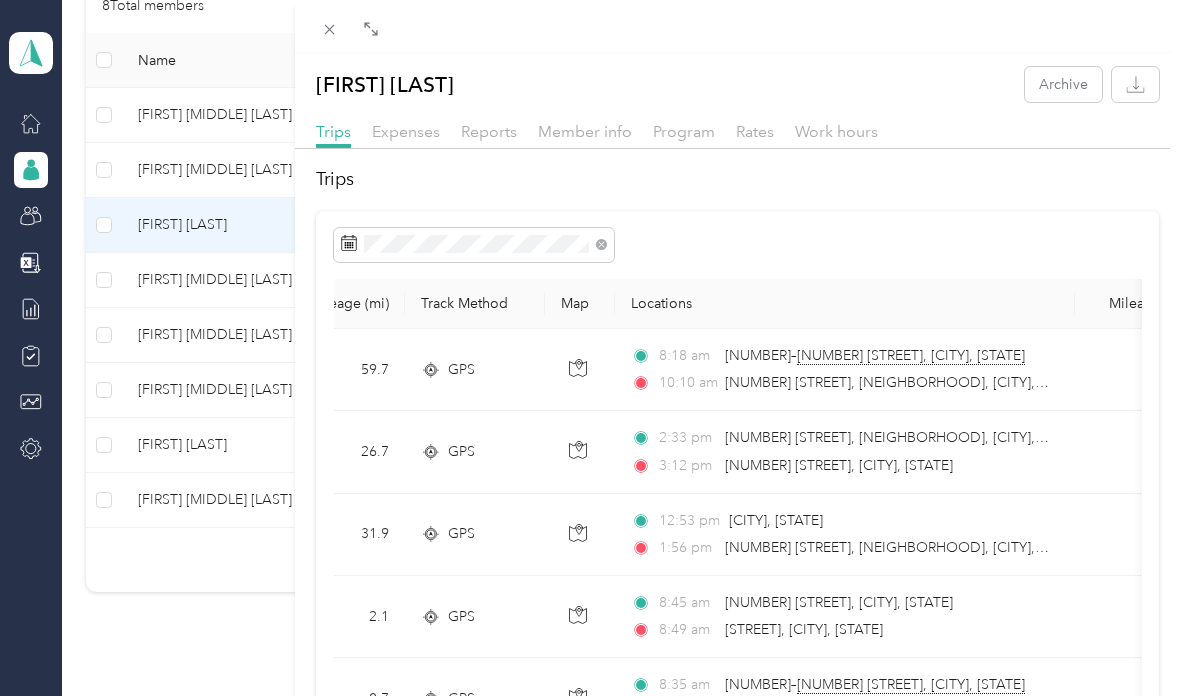scroll, scrollTop: 0, scrollLeft: 212, axis: horizontal 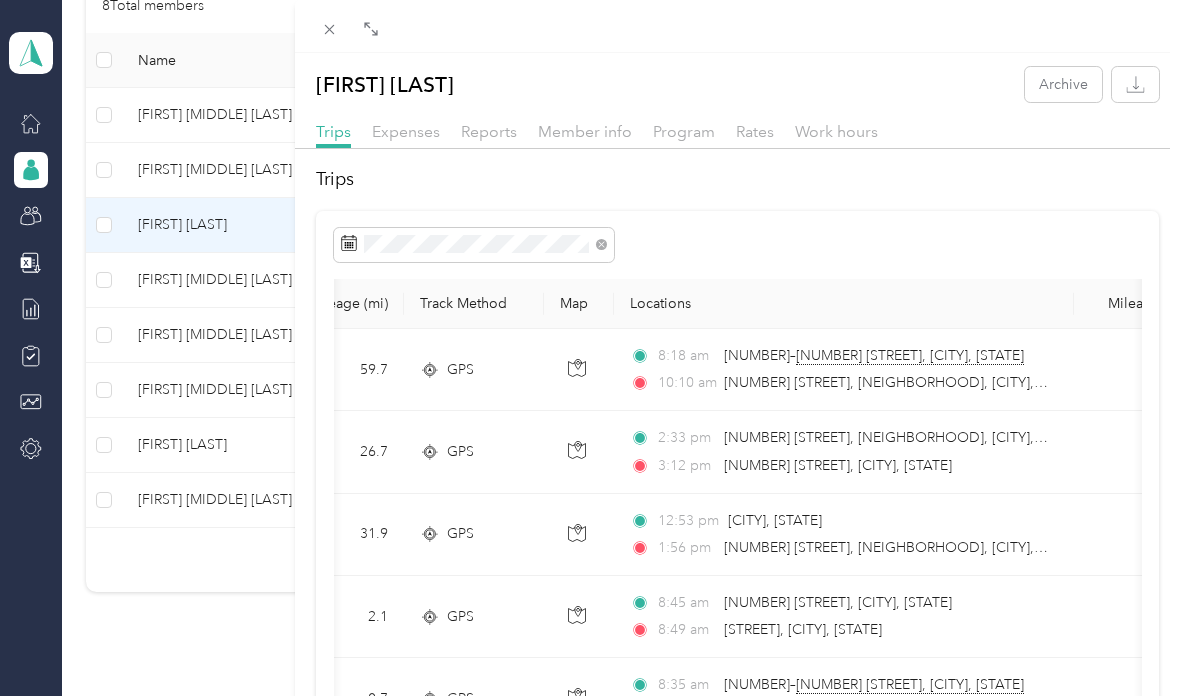 click on "Eumir Martinez Archive Trips Expenses Reports Member info Program Rates Work hours Trips Date Mileage (mi) Track Method Map Locations Mileage value Purpose               Aug 6, 2025 59.7 GPS 8:18 am [NUMBER]– [NUMBER] [STREET], [CITY], [STATE] 10:10 am [NUMBER] [STREET], [CITY], [STATE] $32.84 Flooring Services Aug 5, 2025 26.7 GPS 2:33 pm [NUMBER] [STREET], [CITY], [STATE] 3:12 pm [NUMBER] [STREET], [CITY], [STATE] $14.69 Flooring Services Aug 5, 2025 31.9 GPS 12:53 pm [CITY], [STATE] 1:56 pm [NUMBER] [STREET], [CITY], [STATE] $17.55 Flooring Services Aug 5, 2025 2.1 GPS 8:45 am [NUMBER] [STREET], [STATE] 8:49 am [STREET], [CITY], [STATE] $1.16 Flooring Services Aug 5, 2025 0.7 GPS 8:35 am [NUMBER]– [NUMBER] [STREET], [CITY], [STATE] 8:36 am [NUMBER] [STREET], [STATE] $0.39 Flooring Services Aug 4, 2025 32.5 GPS 3:34 pm [NUMBER] [STREET], [STATE] 4:19 pm [NUMBER] [STREET], [CITY], [STATE] $17.88 Flooring Services Aug 4, 2025 52.6 GPS 12:56 pm 2:11 pm" at bounding box center (590, 348) 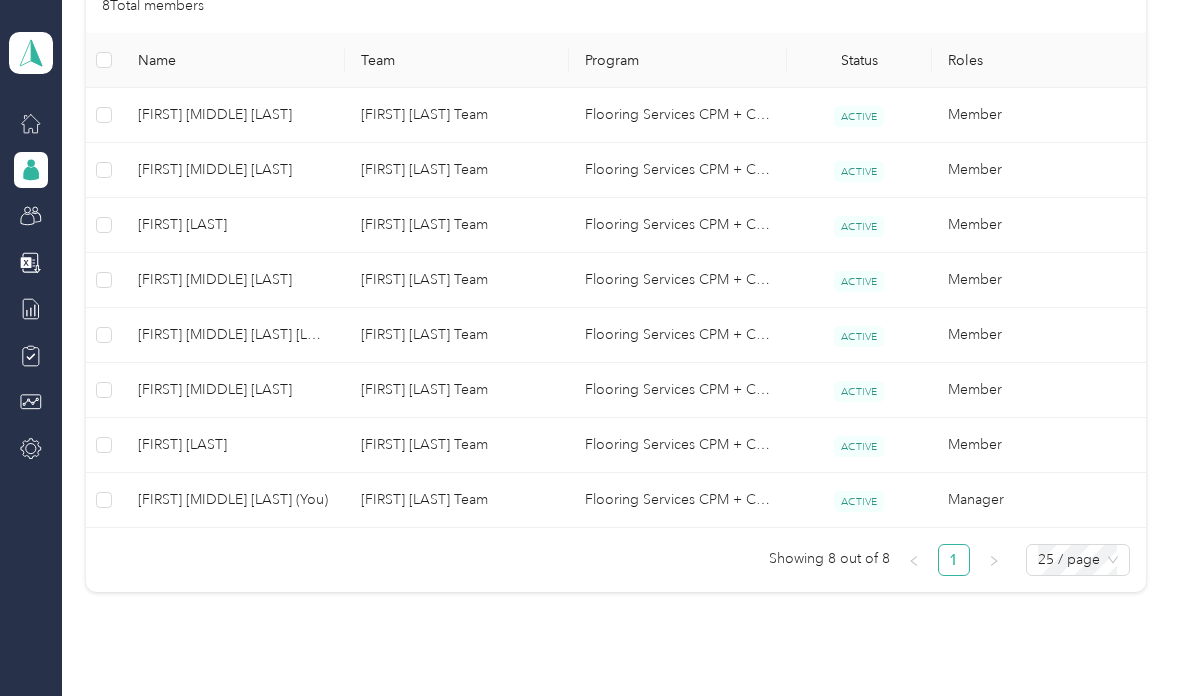 click at bounding box center (590, 348) 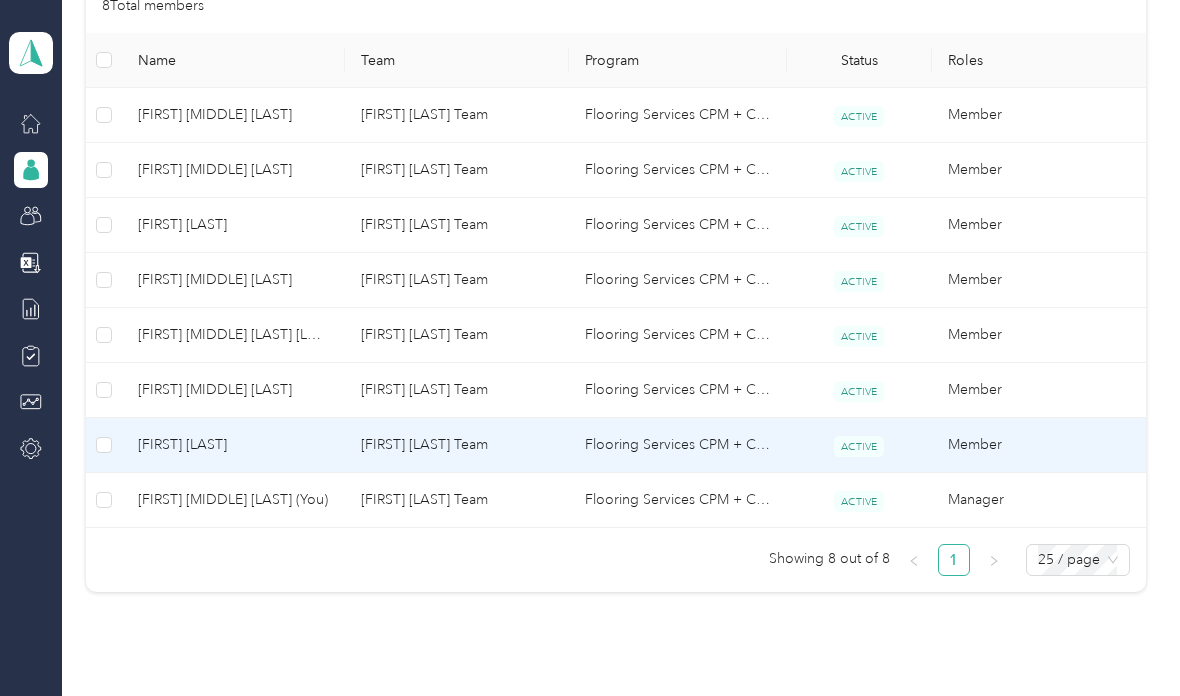 click on "[FIRST] [LAST]" at bounding box center (233, 445) 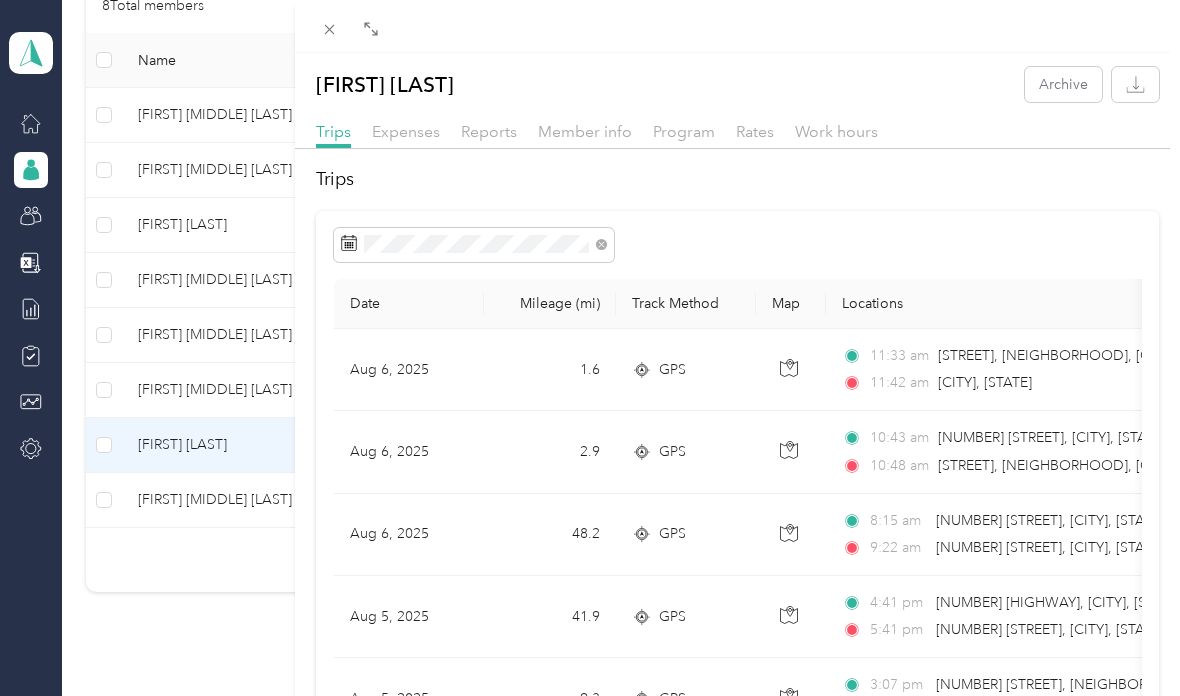 click on "Trips" at bounding box center (737, 179) 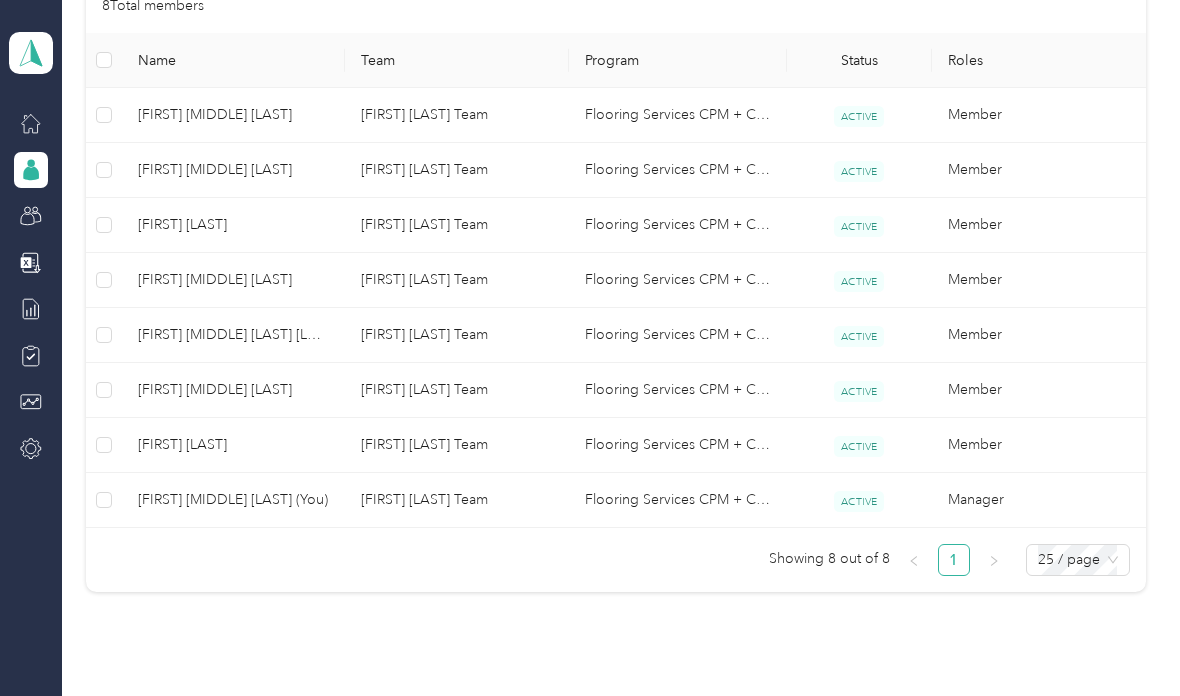 click at bounding box center (590, 348) 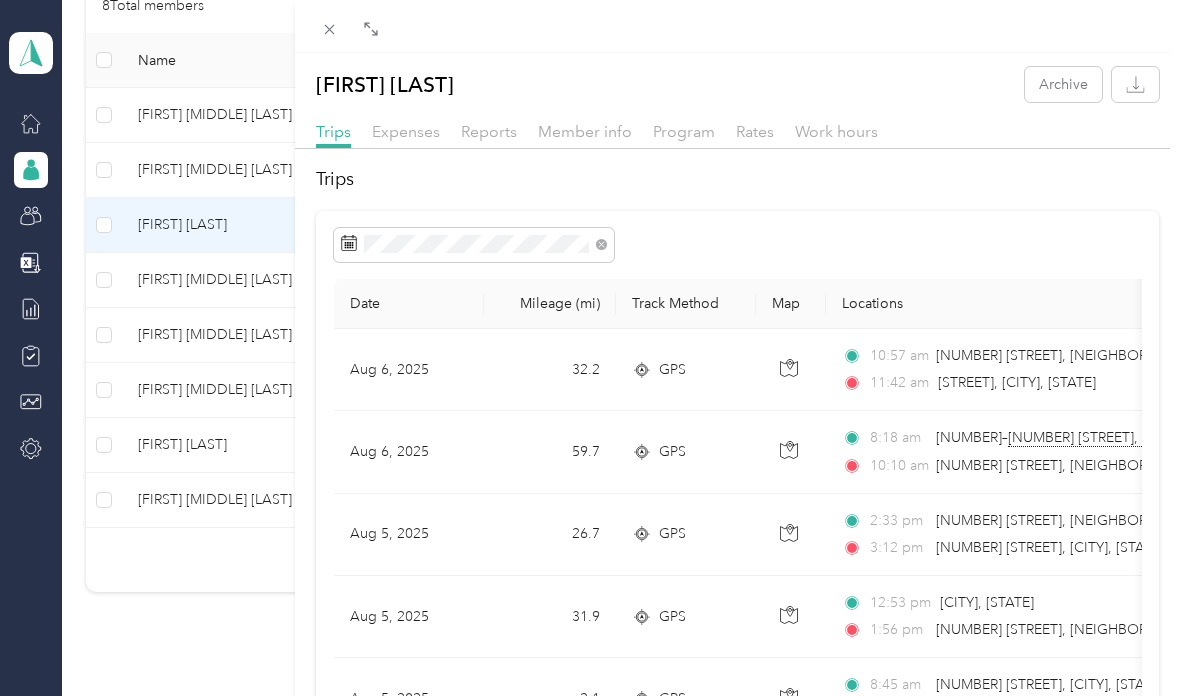click on "[FIRST]	 [LAST]	 Archive Trips Expenses Reports Member info Program Rates Work hours Trips Date Mileage (mi) Track Method Map Locations Mileage value Purpose               [DATE] [NUMBER].[NUMBER] GPS [TIME] [NUMBER] [STREET], [NEIGHBORHOOD], [CITY], [STATE] [TIME] [STREET], [NEIGHBORHOOD], [STATE] $[NUMBER].[NUMBER] [SERVICE] [DATE] [NUMBER].[NUMBER] GPS [TIME] [NUMBER]–[NUMBER] [STREET], [CITY], [STATE] [TIME] [NUMBER] [STREET], [NEIGHBORHOOD], [CITY], [STATE] $[NUMBER].[NUMBER] [SERVICE] [DATE] [NUMBER].[NUMBER] GPS [TIME] [NUMBER] [STREET], [NEIGHBORHOOD], [CITY], [STATE] [TIME] [NUMBER] [STREET], [CITY], [STATE] $[NUMBER].[NUMBER] [SERVICE] [DATE] [NUMBER].[NUMBER] GPS [TIME] [CITY], [STATE] [TIME] [NUMBER] [STREET], [NEIGHBORHOOD], [CITY], [STATE] $[NUMBER].[NUMBER] [SERVICE] [DATE] [NUMBER].[NUMBER] GPS [TIME] [NUMBER] [STREET], [CITY], [STATE] [TIME] [STREET], [CITY], [STATE] $[NUMBER].[NUMBER] [SERVICE] [DATE] [NUMBER].[NUMBER] GPS [TIME] [NUMBER]–[NUMBER] [STREET], [CITY], [STATE] [TIME] [NUMBER] [STREET], [CITY], [STATE] $[NUMBER].[NUMBER] [SERVICE] [DATE] [NUMBER].[NUMBER] GPS [TIME]" at bounding box center (590, 348) 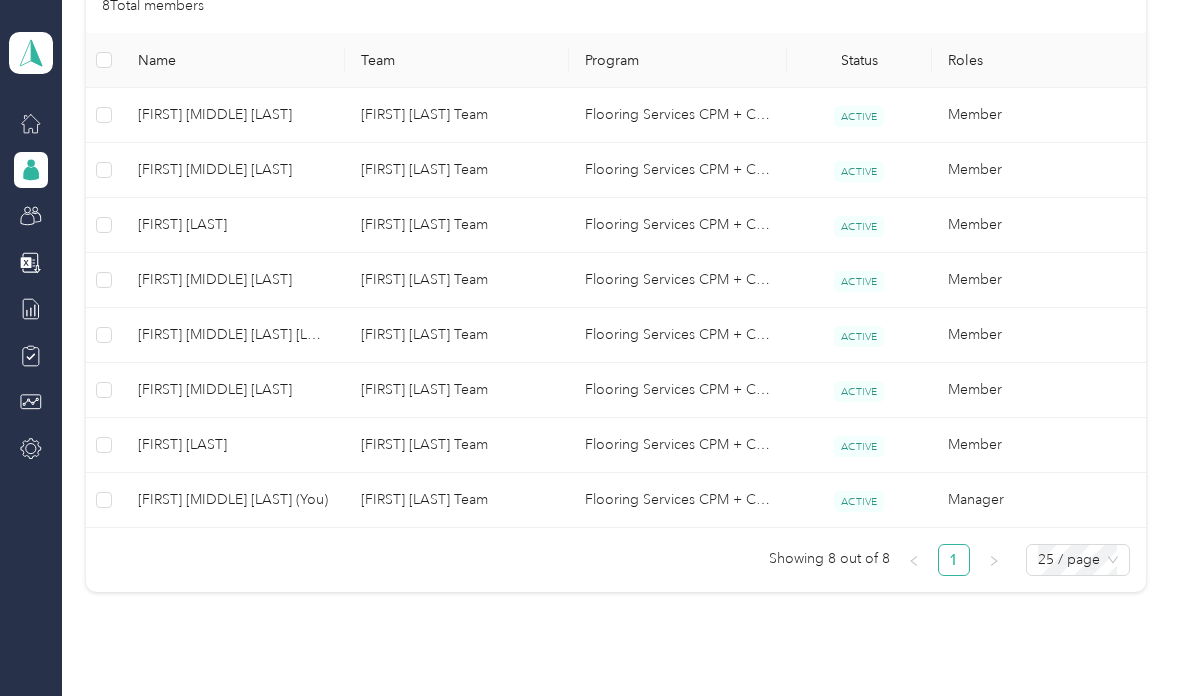 click at bounding box center [590, 348] 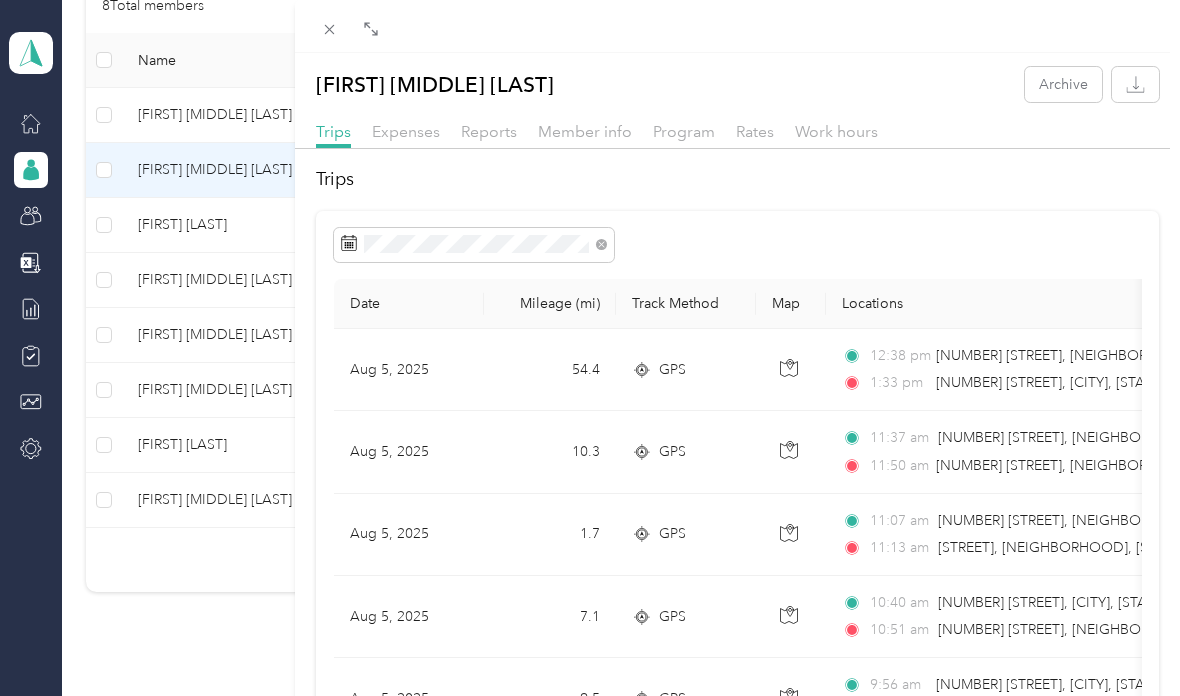 click on "[FIRST] [MIDDLE] [LAST] Archive Trips Expenses Reports Member info Program Rates Work hours Trips Date Mileage (mi) Track Method Map Locations Mileage value Purpose               [DATE] [NUMBER].[NUMBER] GPS [TIME] [STREET], [NEIGHBORHOOD], [CITY], [STATE] [TIME] [NUMBER] [STREET], [CITY], [STATE] $[NUMBER].[NUMBER] [SERVICE] [DATE] [NUMBER].[NUMBER] GPS [TIME] [NUMBER] [STREET], [NEIGHBORHOOD], [STATE] [TIME] [STREET], [NEIGHBORHOOD], [STATE] $[NUMBER].[NUMBER] [SERVICE] [DATE] [NUMBER].[NUMBER] GPS [TIME] [NUMBER] [STREET], [NEIGHBORHOOD], [STATE] [TIME] [STREET], [NEIGHBORHOOD], [STATE] $[NUMBER].[NUMBER] [SERVICE] [DATE] [NUMBER].[NUMBER] GPS [TIME] [NUMBER] [STREET], [CITY], [STATE] [TIME] [NUMBER] [STREET], [NEIGHBORHOOD], [STATE] $[NUMBER].[NUMBER] [SERVICE] [DATE] [NUMBER].[NUMBER] GPS [TIME] [NUMBER] [STREET], [CITY], [STATE] [TIME] [NUMBER] [STREET], [CITY], [STATE] $[NUMBER].[NUMBER] [SERVICE] [DATE] [NUMBER].[NUMBER] GPS [TIME] [CITY], [STATE] [TIME] [NUMBER] [STREET], [CITY], [STATE] $[NUMBER].[NUMBER] [SERVICE] [DATE] [NUMBER].[NUMBER] GPS [TIME] [NUMBER]" at bounding box center (590, 348) 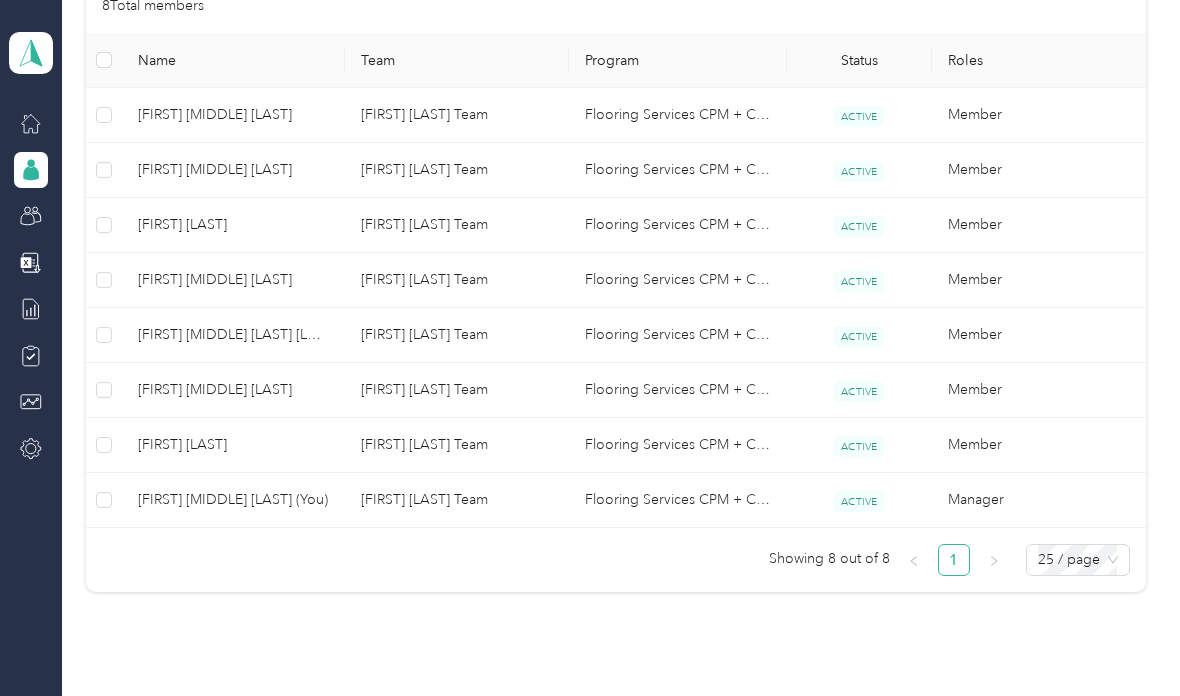 click at bounding box center [590, 348] 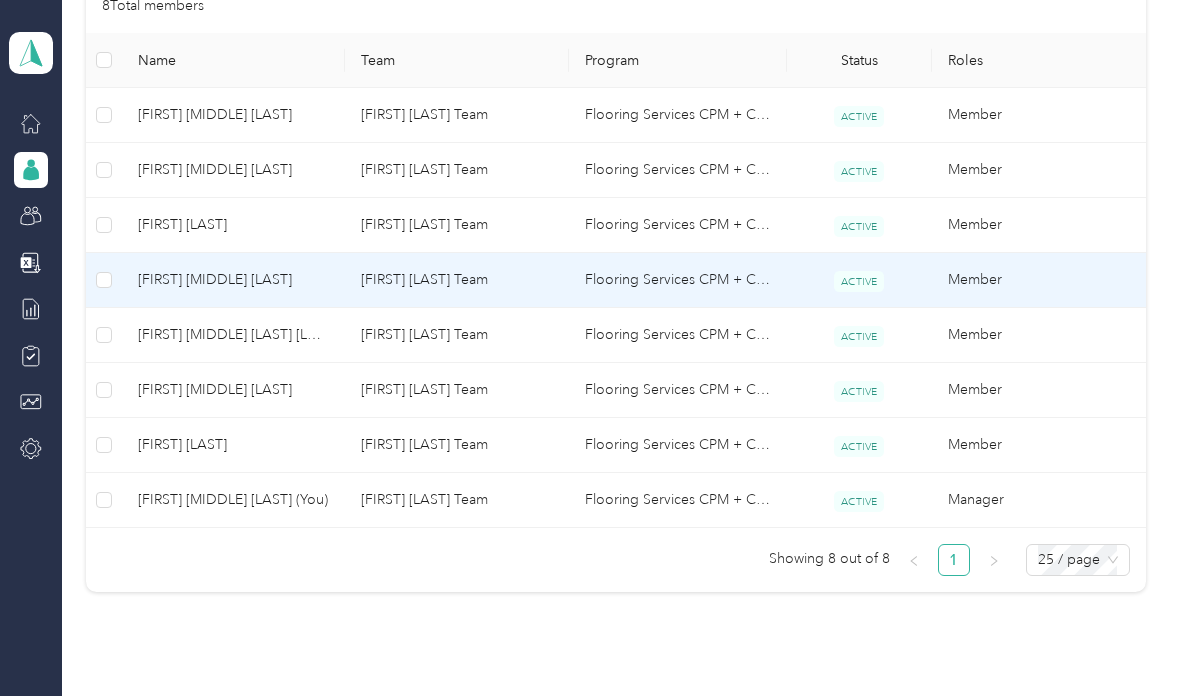 click on "[FIRST] [MIDDLE] [LAST]" at bounding box center (233, 280) 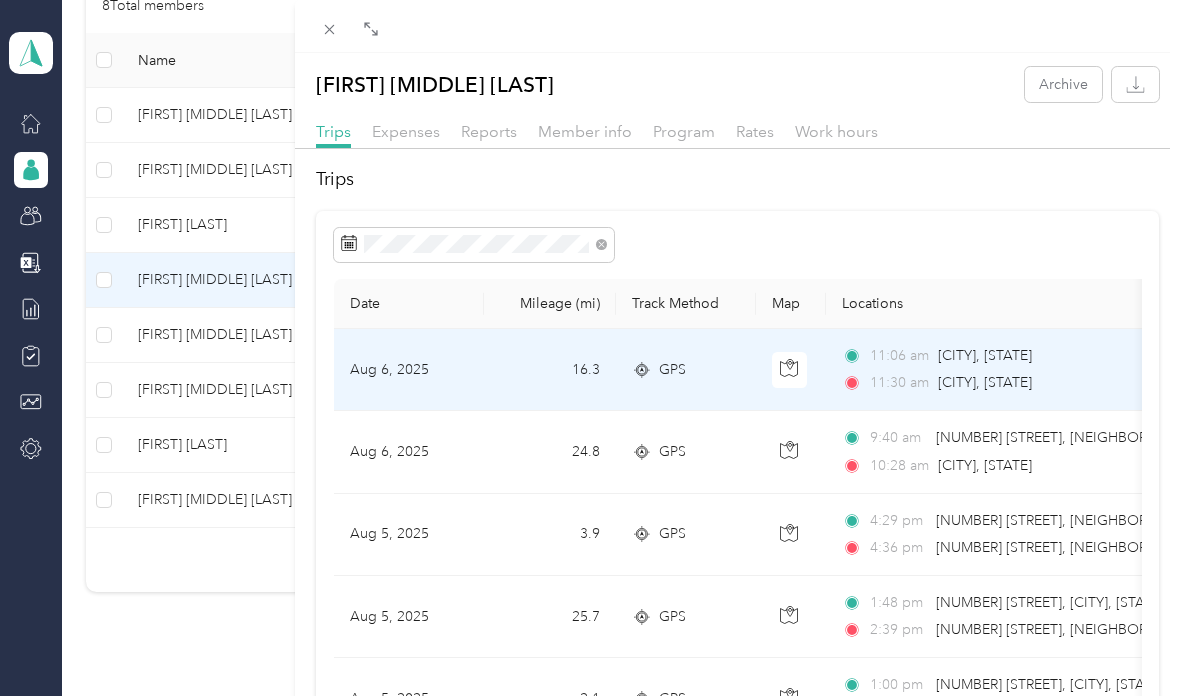click on "16.3" at bounding box center [550, 370] 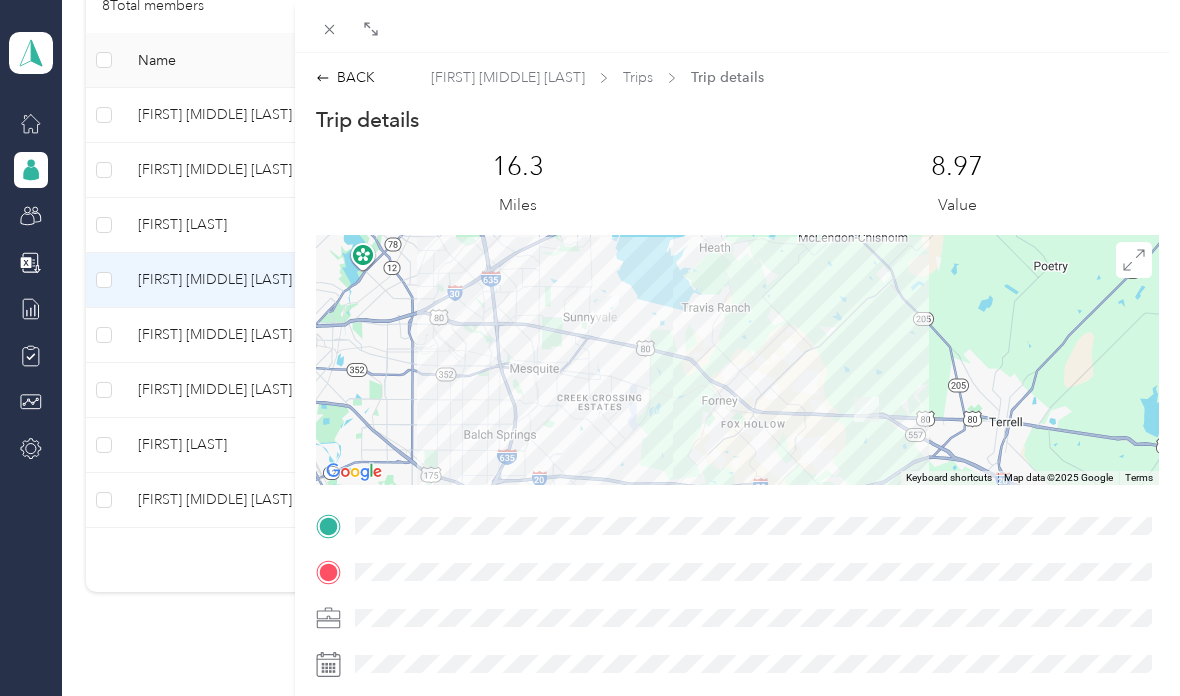 click on "BACK [FIRST] [LAST] Trips Trip details Trip details This trip cannot be edited because it is either under review, approved, or paid. Contact your Team Manager to edit it. [NUMBER].[NUMBER] Miles [NUMBER].[NUMBER] Value  To navigate the map with touch gestures double-tap and hold your finger on the map, then drag the map. ← Move left → Move right ↑ Move up ↓ Move down + Zoom in - Zoom out Home Jump left by 75% End Jump right by 75% Page Up Jump up by 75% Page Down Jump down by 75% Use two fingers to move the map Keyboard shortcuts Map Data Map data ©[YEAR] Google Map data ©[YEAR] Google [NUMBER] km  Click to toggle between metric and imperial units Terms Report a map error TO" at bounding box center [590, 348] 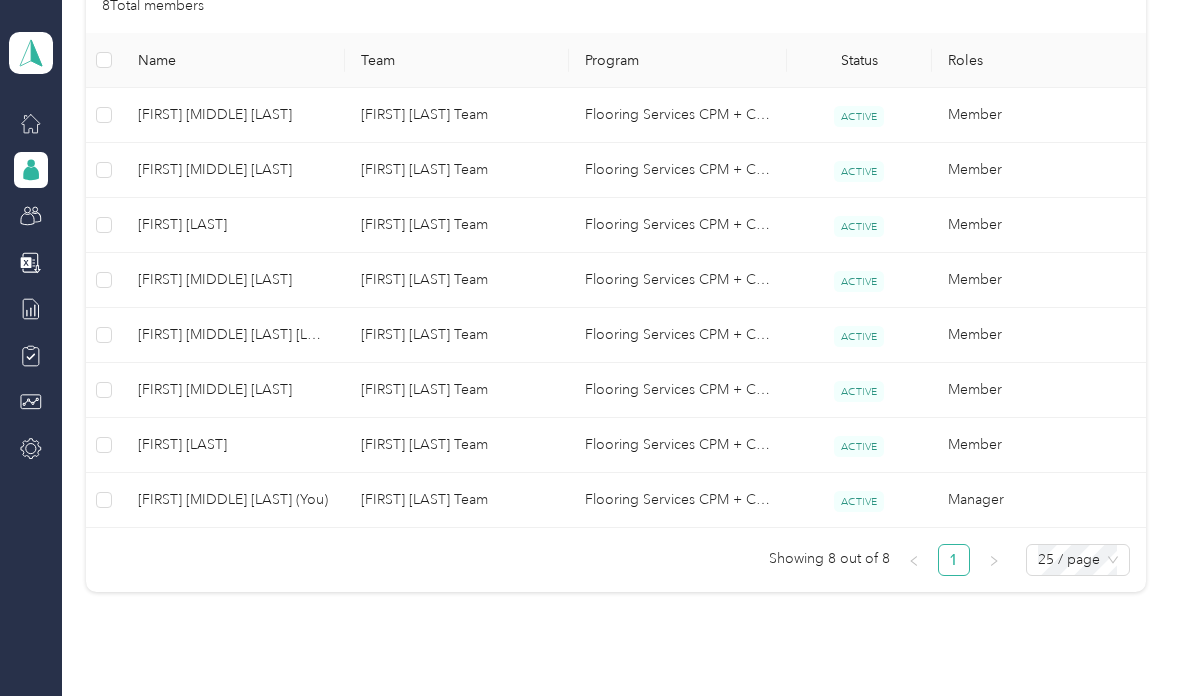 click at bounding box center [590, 348] 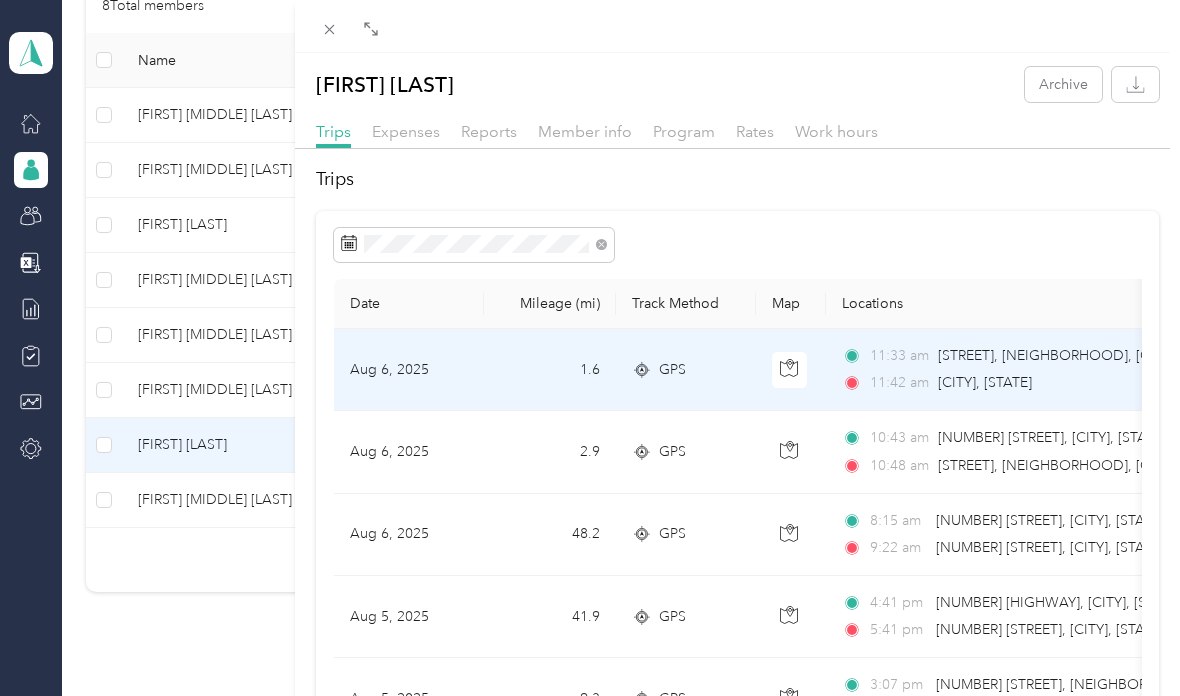 click on "[CITY], [STATE]" at bounding box center (985, 383) 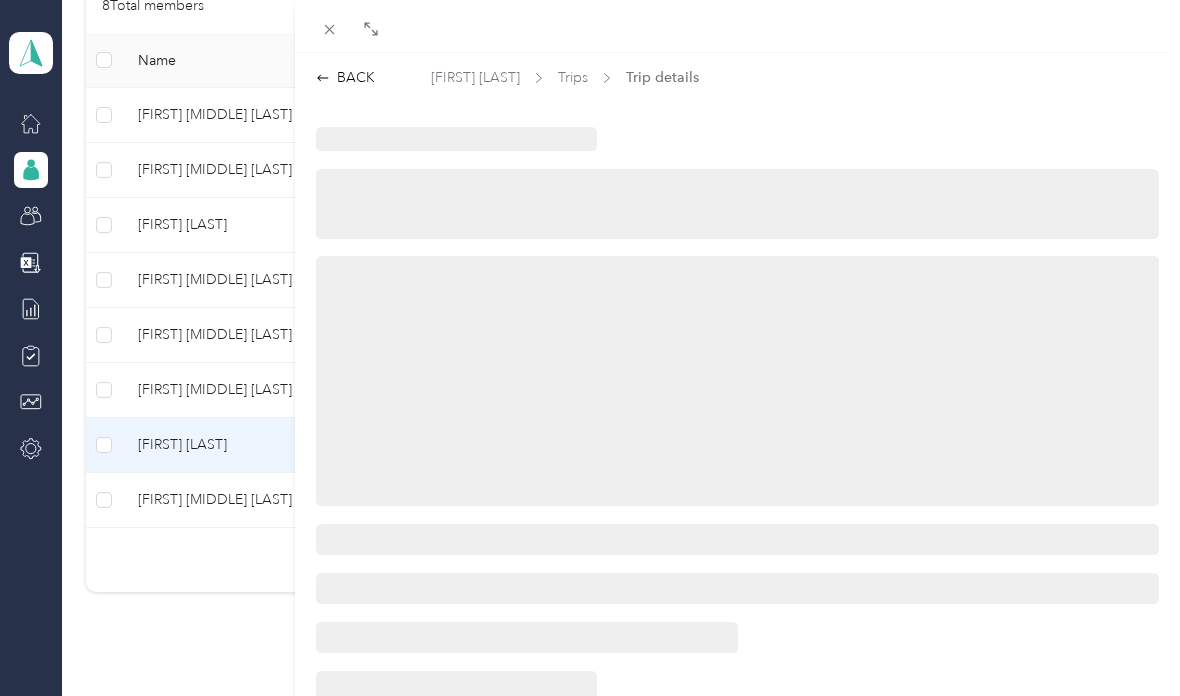 click on "BACK [FIRST] [LAST] Trips Trip details" at bounding box center (737, 559) 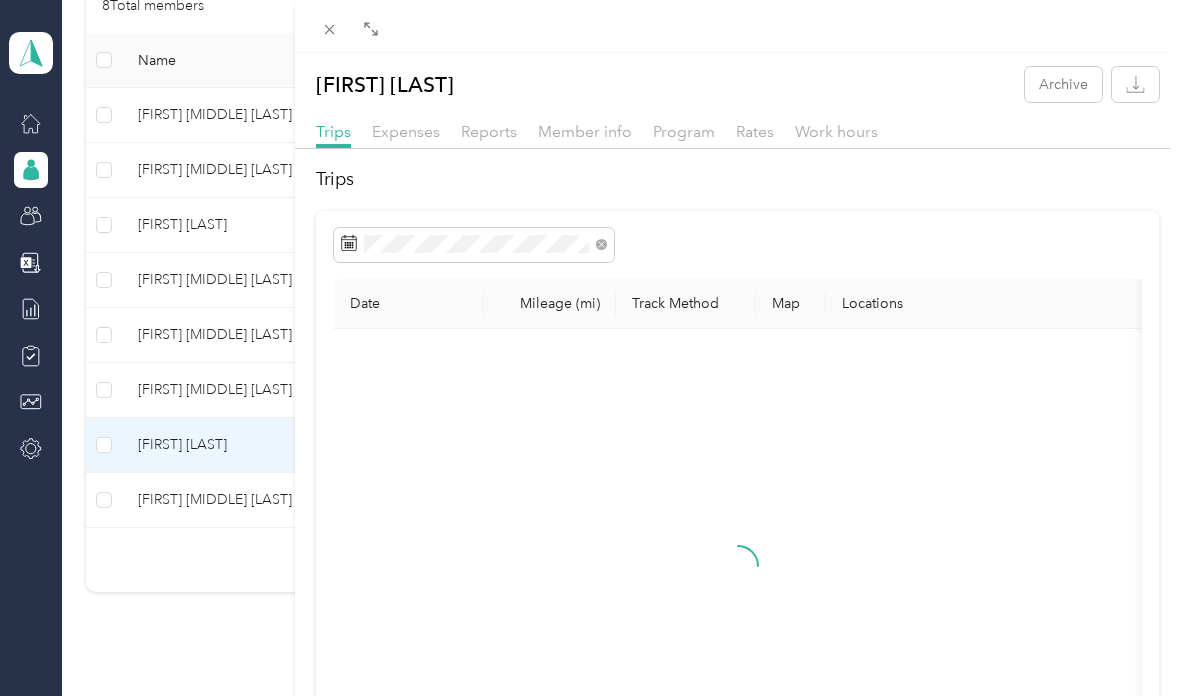 click on "[FIRST] [LAST] Archive Trips Expenses Reports Member info Program Rates Work hours Trips Date Mileage (mi) Track Method Map Locations Mileage value Purpose" at bounding box center (737, 489) 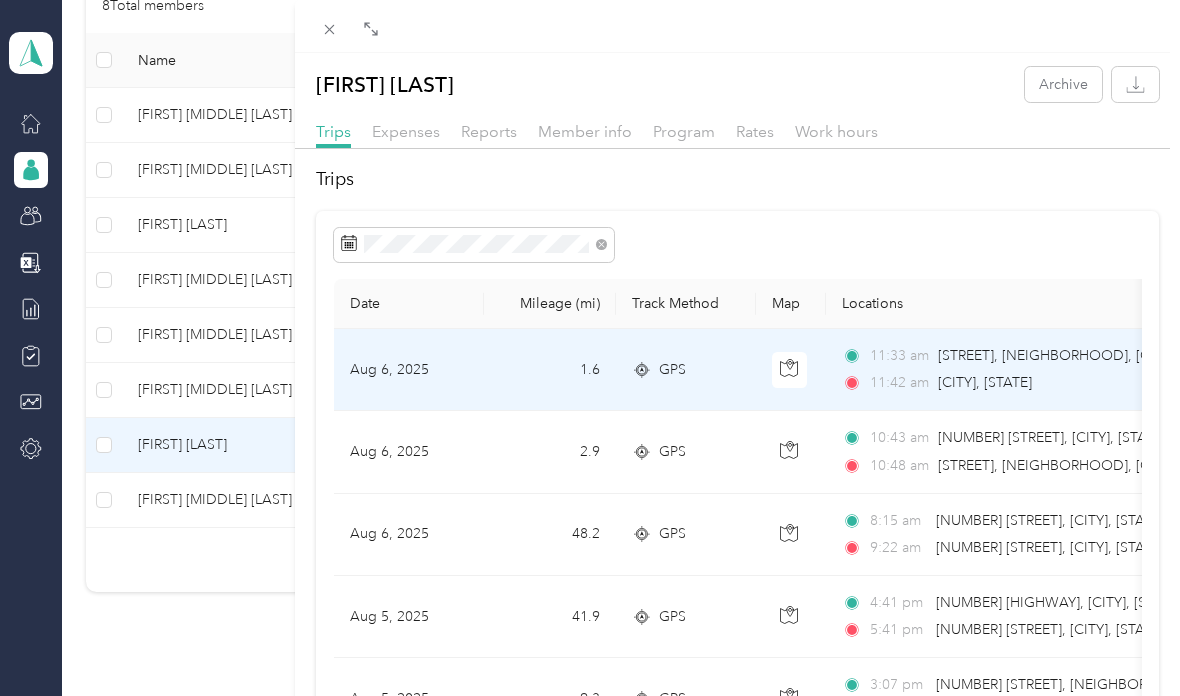 click on "[STREET], [NEIGHBORHOOD], [CITY], [STATE]" at bounding box center [1084, 355] 